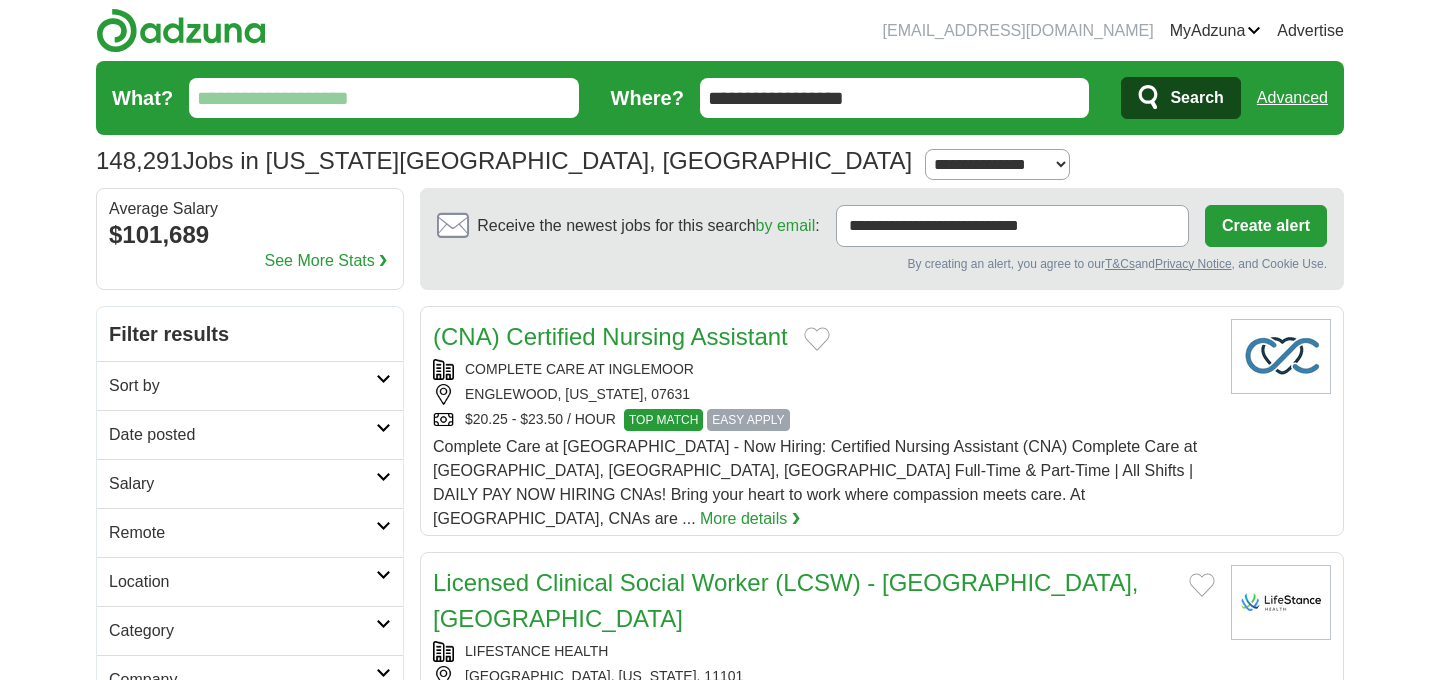 scroll, scrollTop: 0, scrollLeft: 0, axis: both 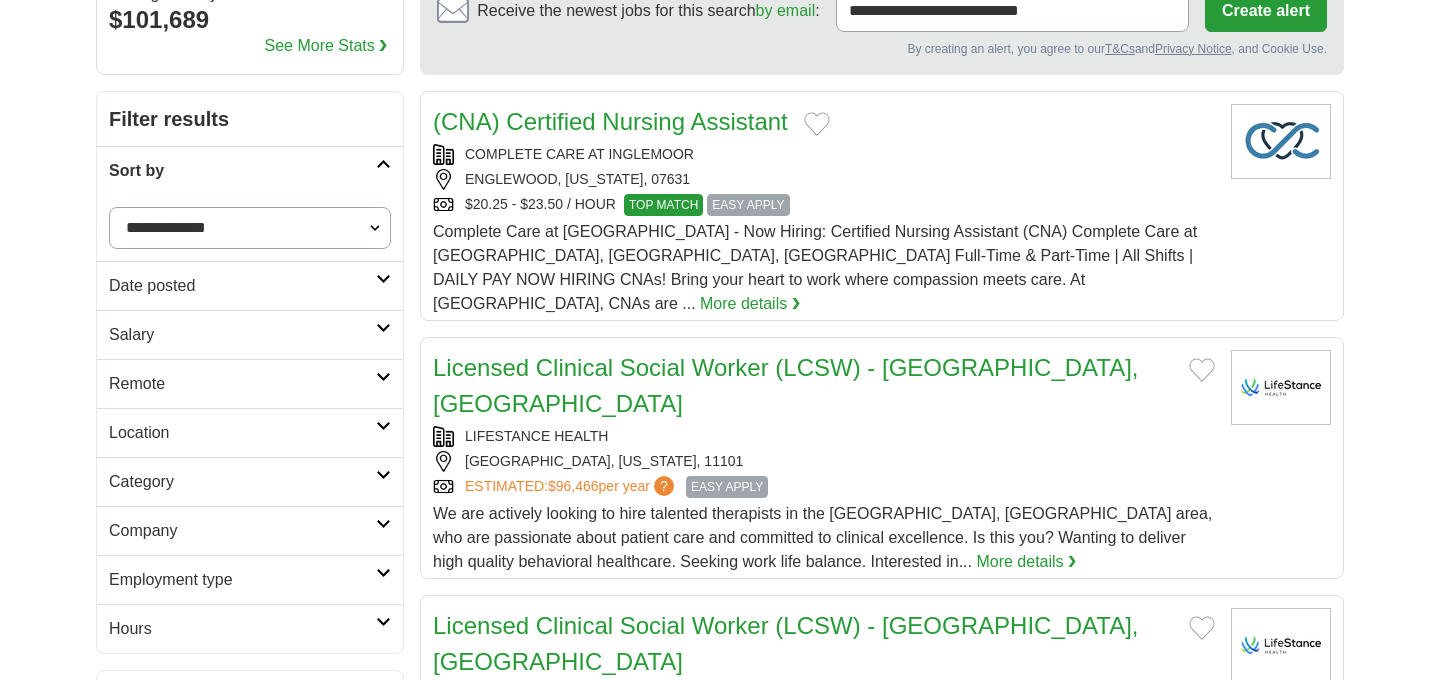 click on "Date posted" at bounding box center (242, 286) 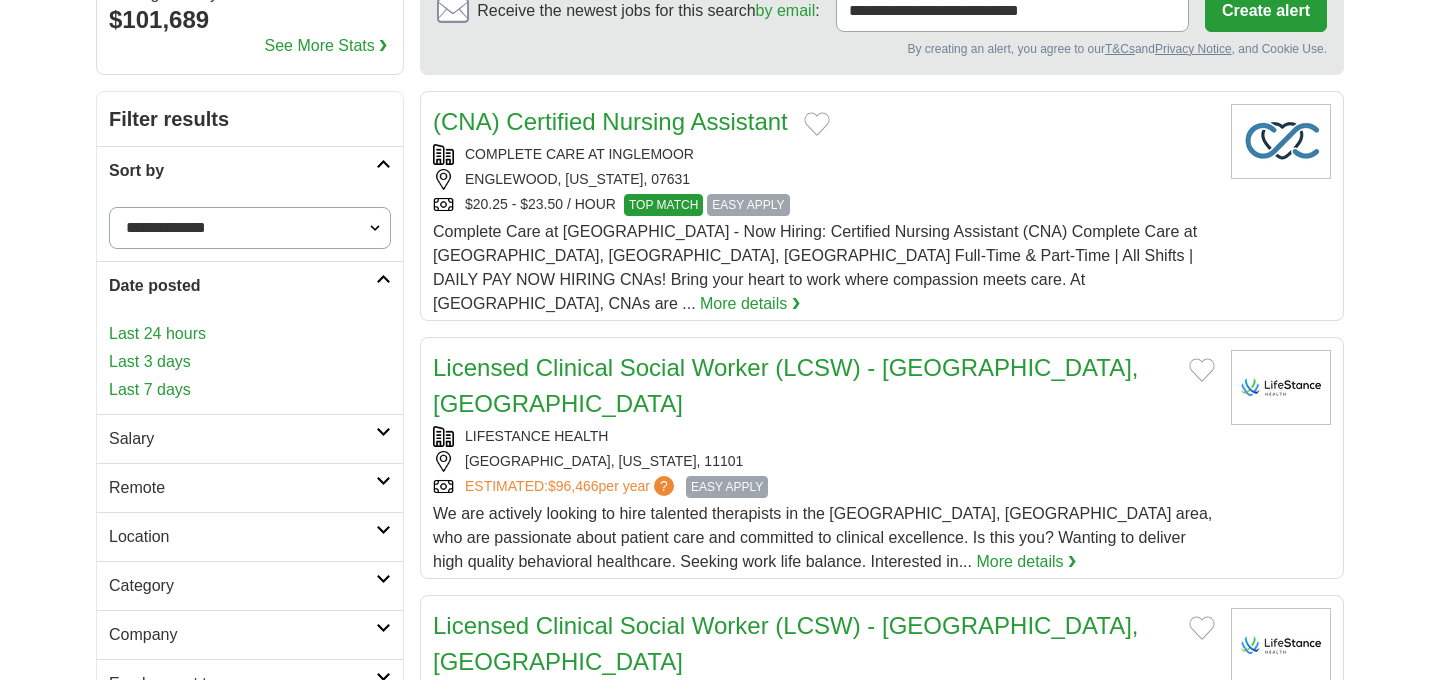 click on "Salary" at bounding box center (242, 439) 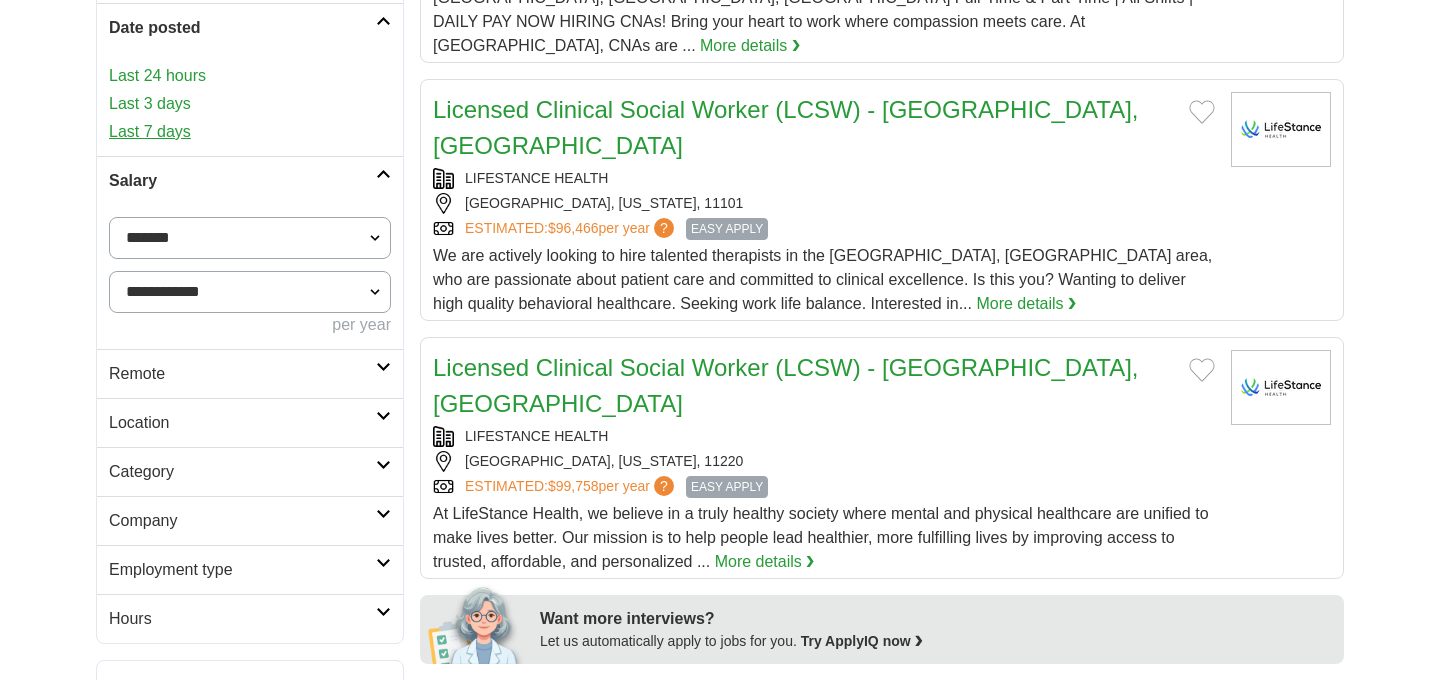 scroll, scrollTop: 477, scrollLeft: 0, axis: vertical 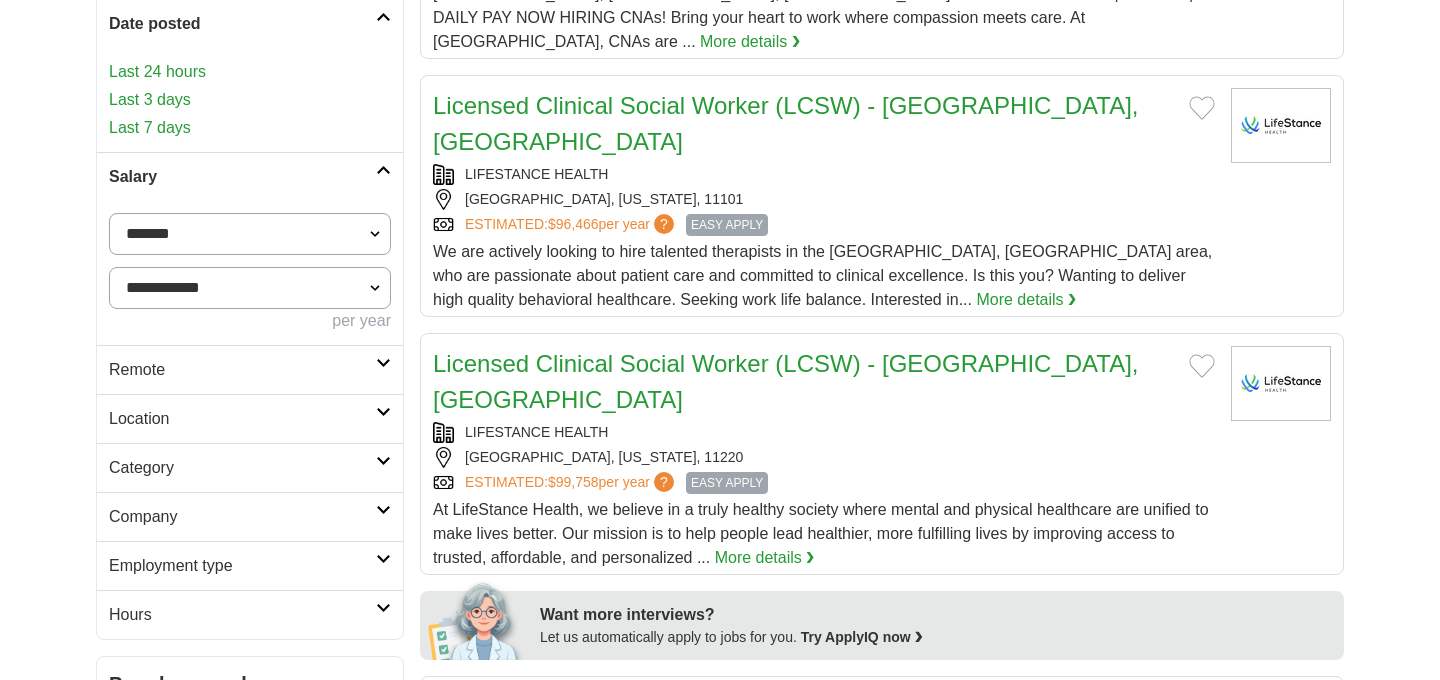 click on "**********" at bounding box center [250, 234] 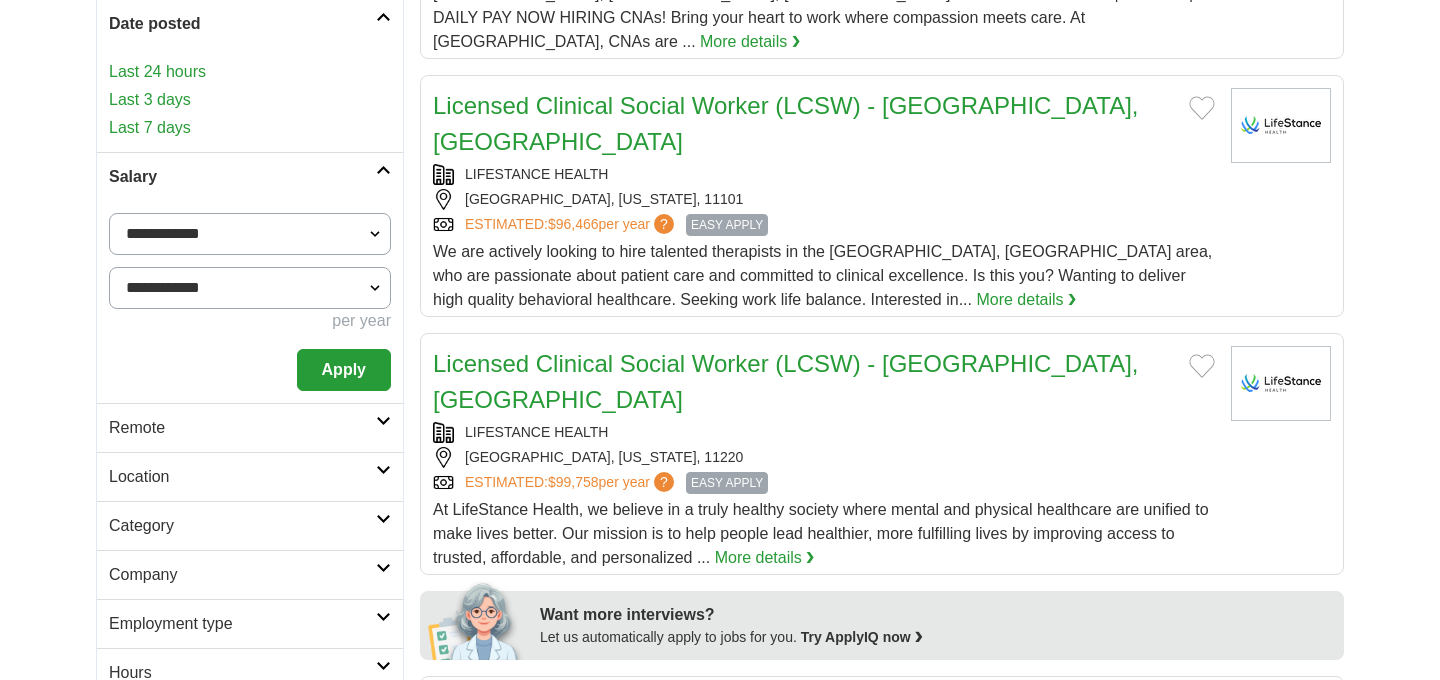 click on "**********" at bounding box center [250, 288] 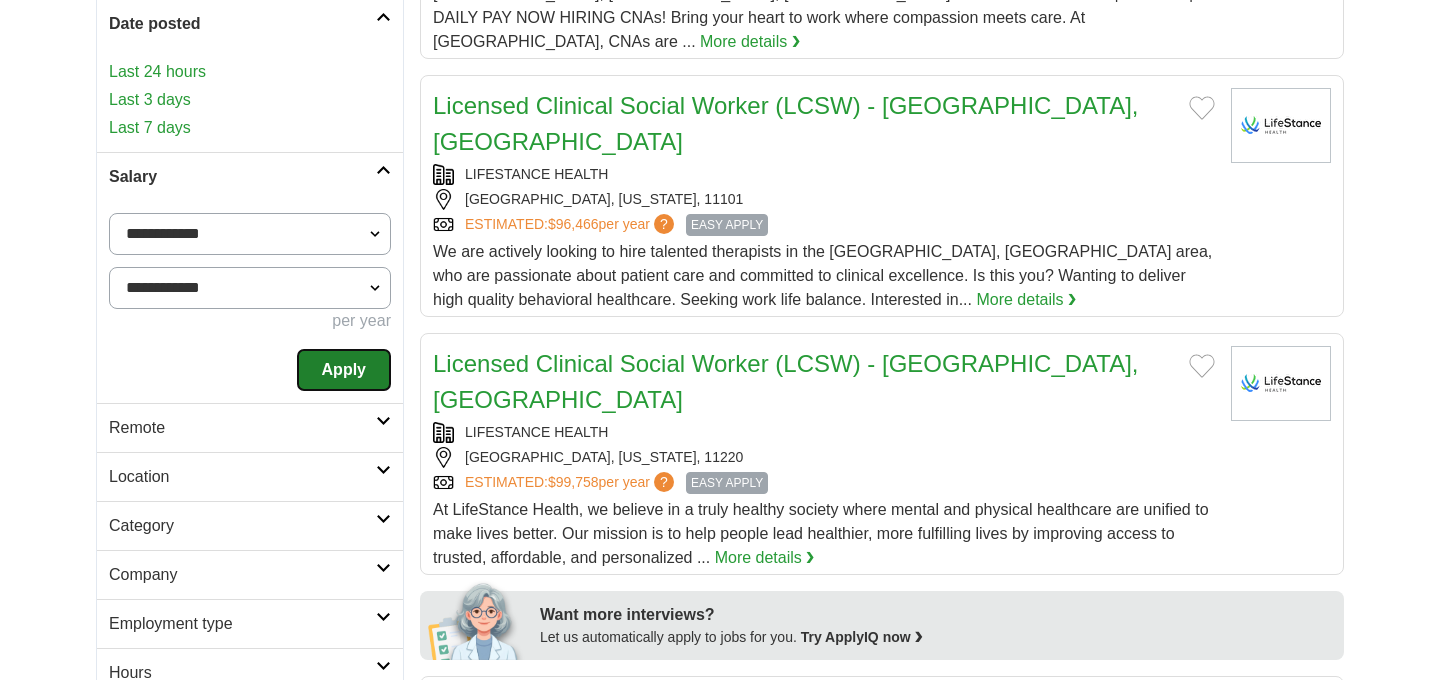 click on "Apply" at bounding box center (344, 370) 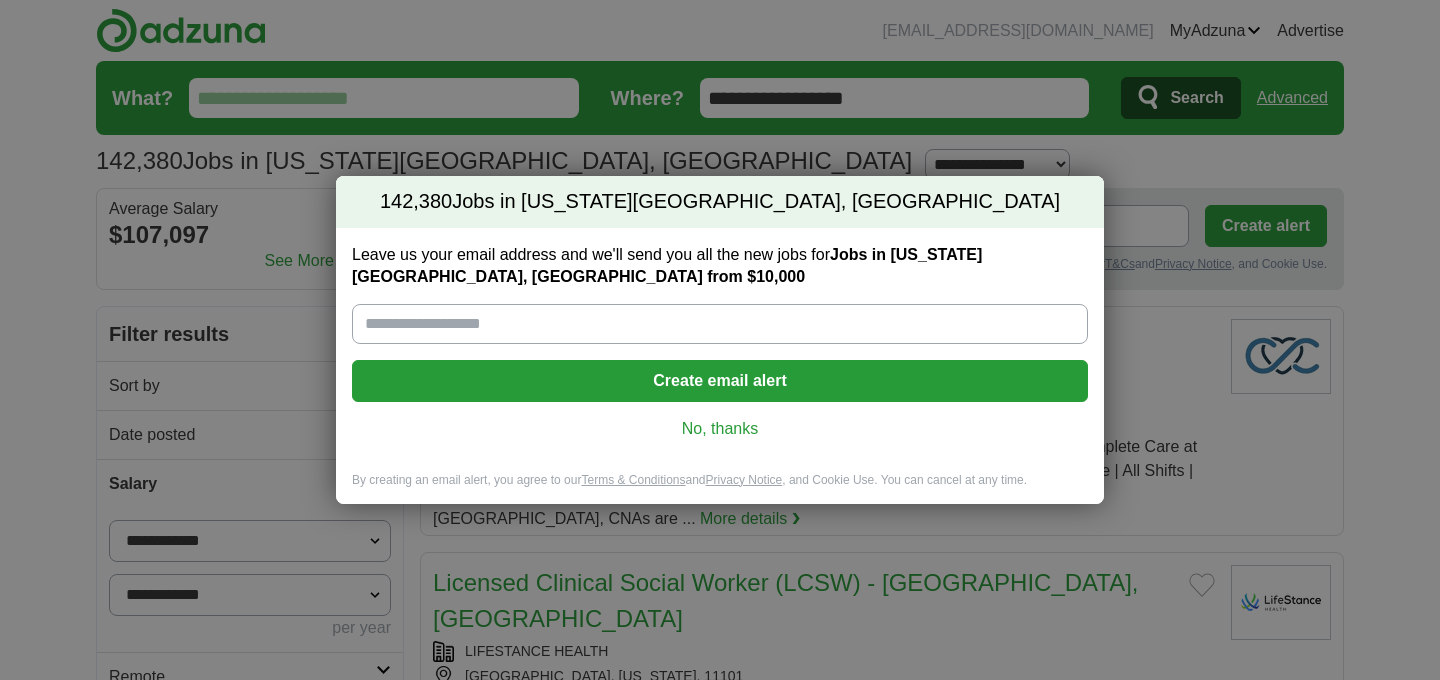 scroll, scrollTop: 0, scrollLeft: 0, axis: both 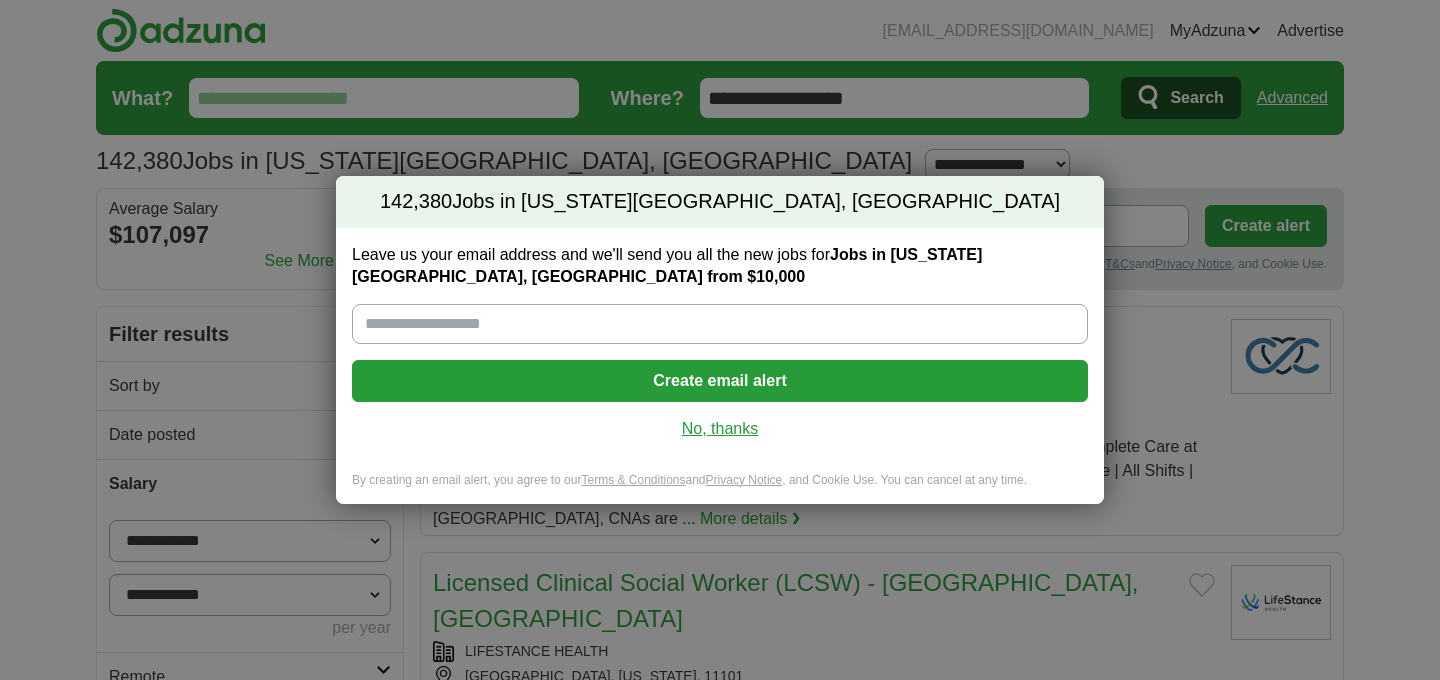 click on "No, thanks" at bounding box center (720, 429) 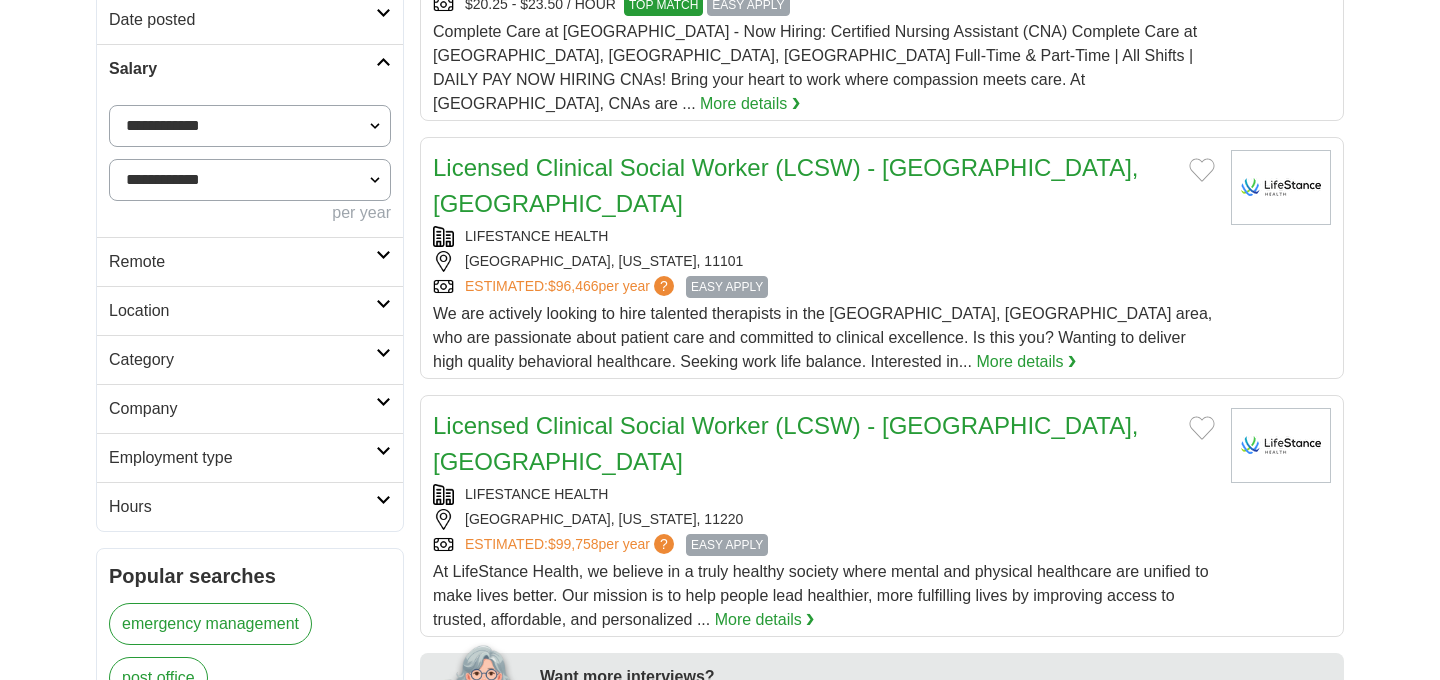 scroll, scrollTop: 417, scrollLeft: 0, axis: vertical 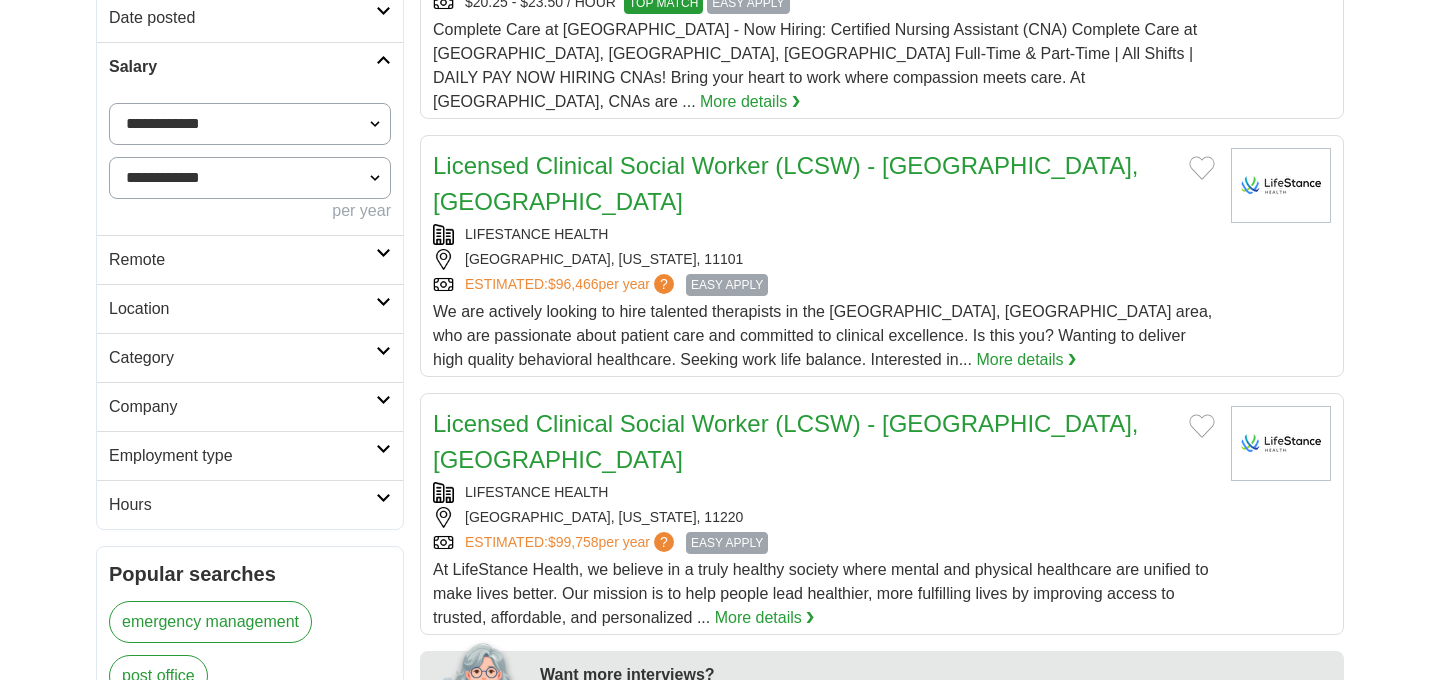 click on "Remote" at bounding box center (242, 260) 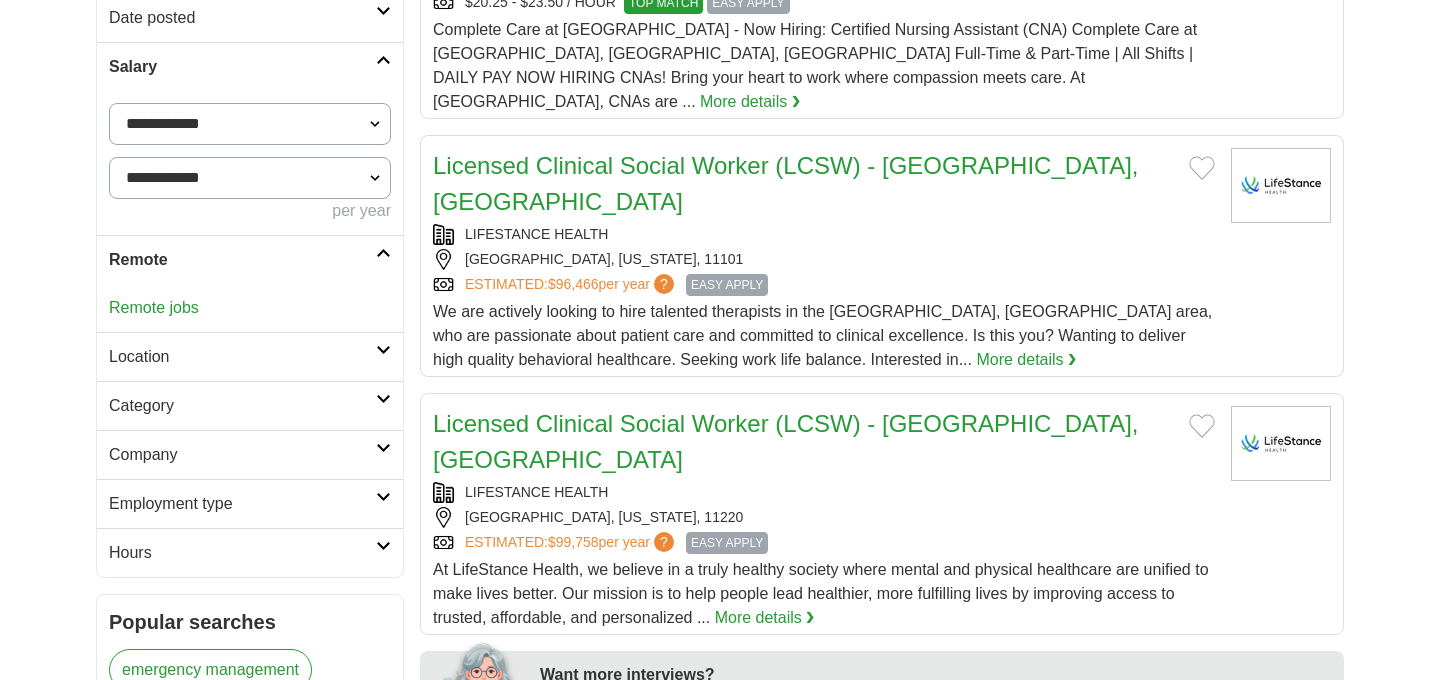 click on "Remote" at bounding box center [242, 260] 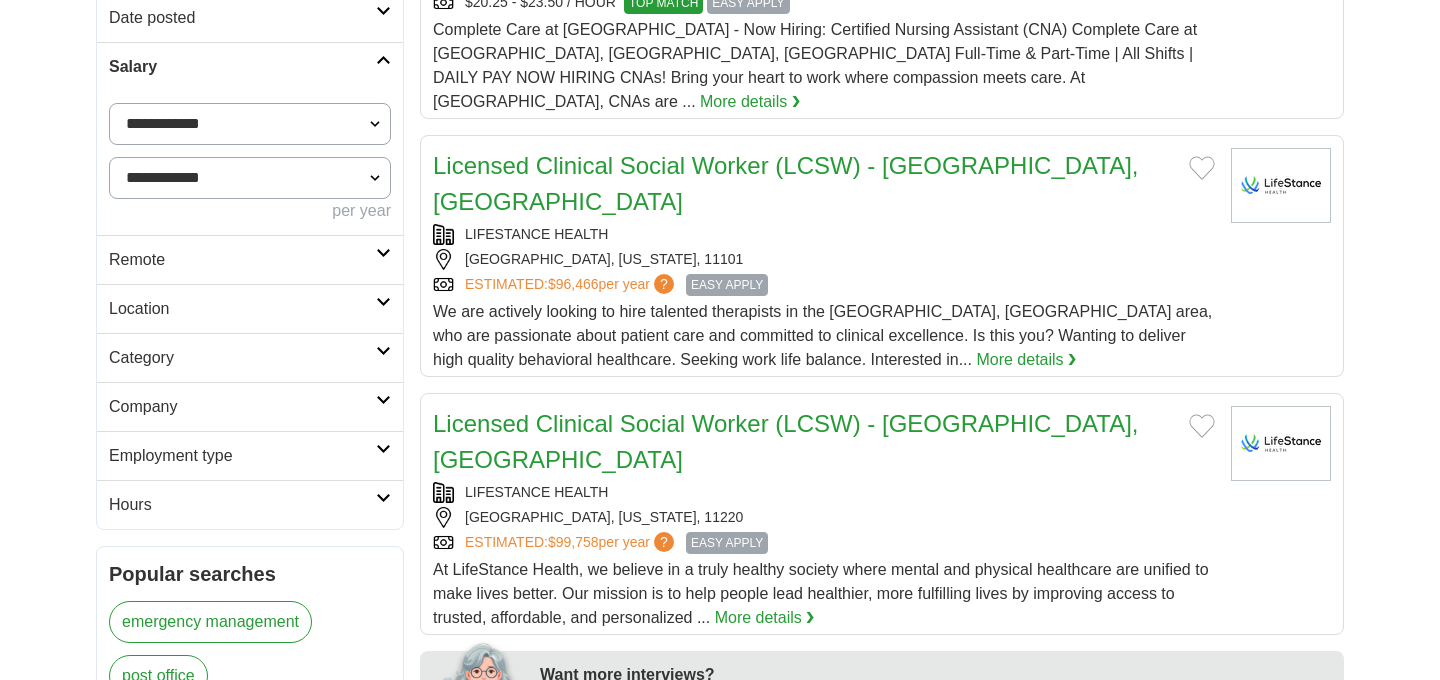 click on "Category" at bounding box center [250, 357] 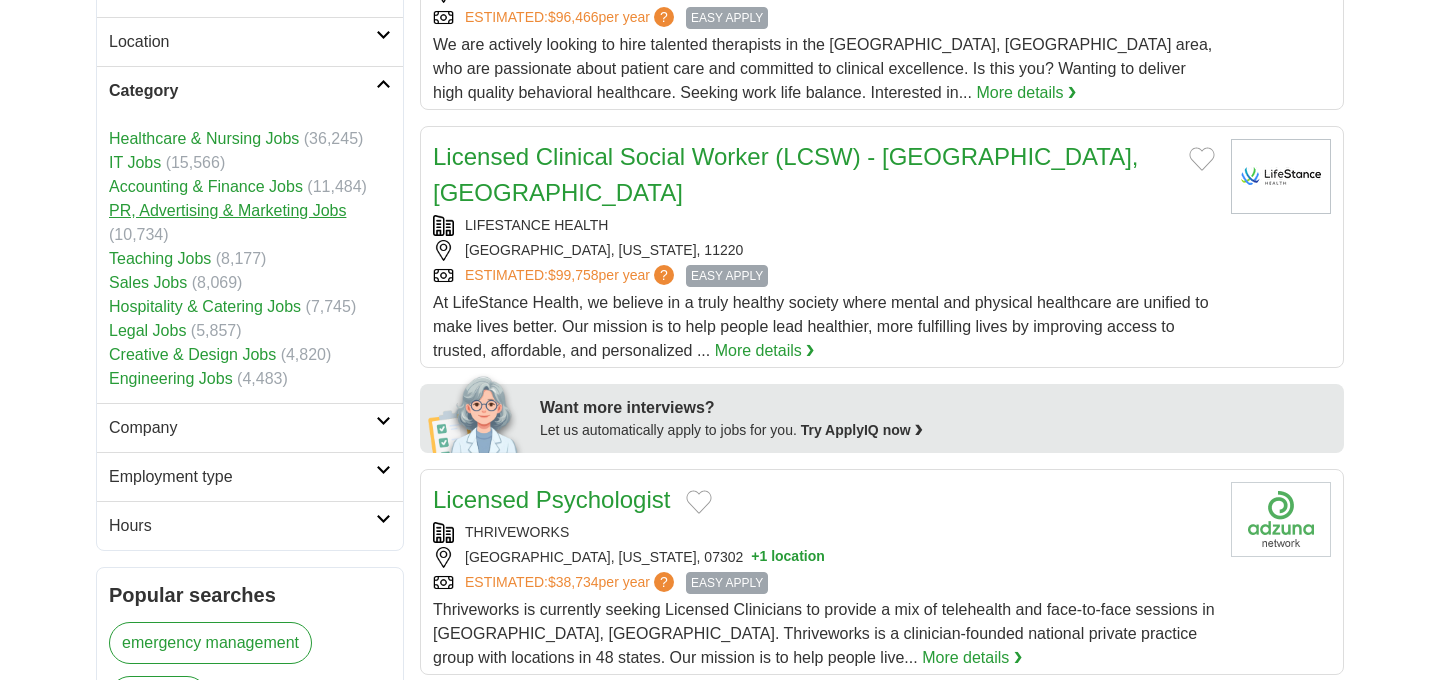 scroll, scrollTop: 692, scrollLeft: 0, axis: vertical 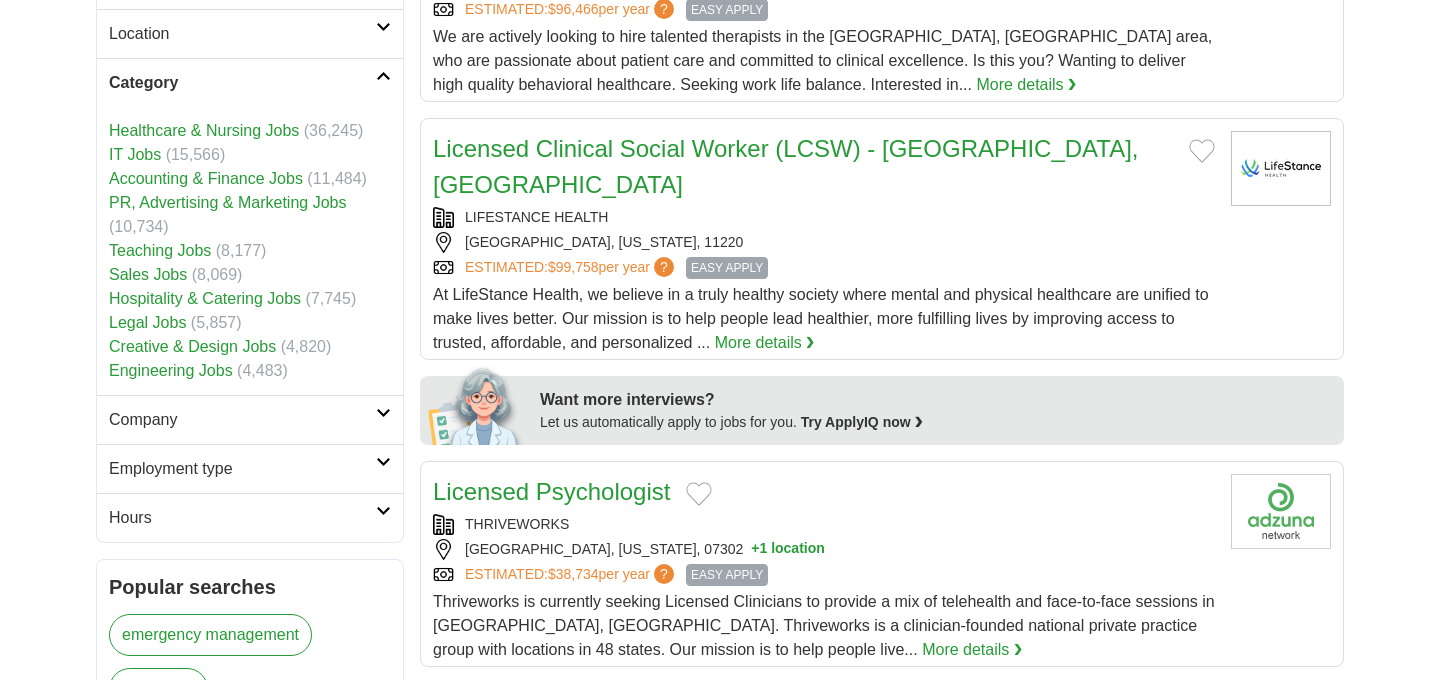 click on "Employment type" at bounding box center [242, 469] 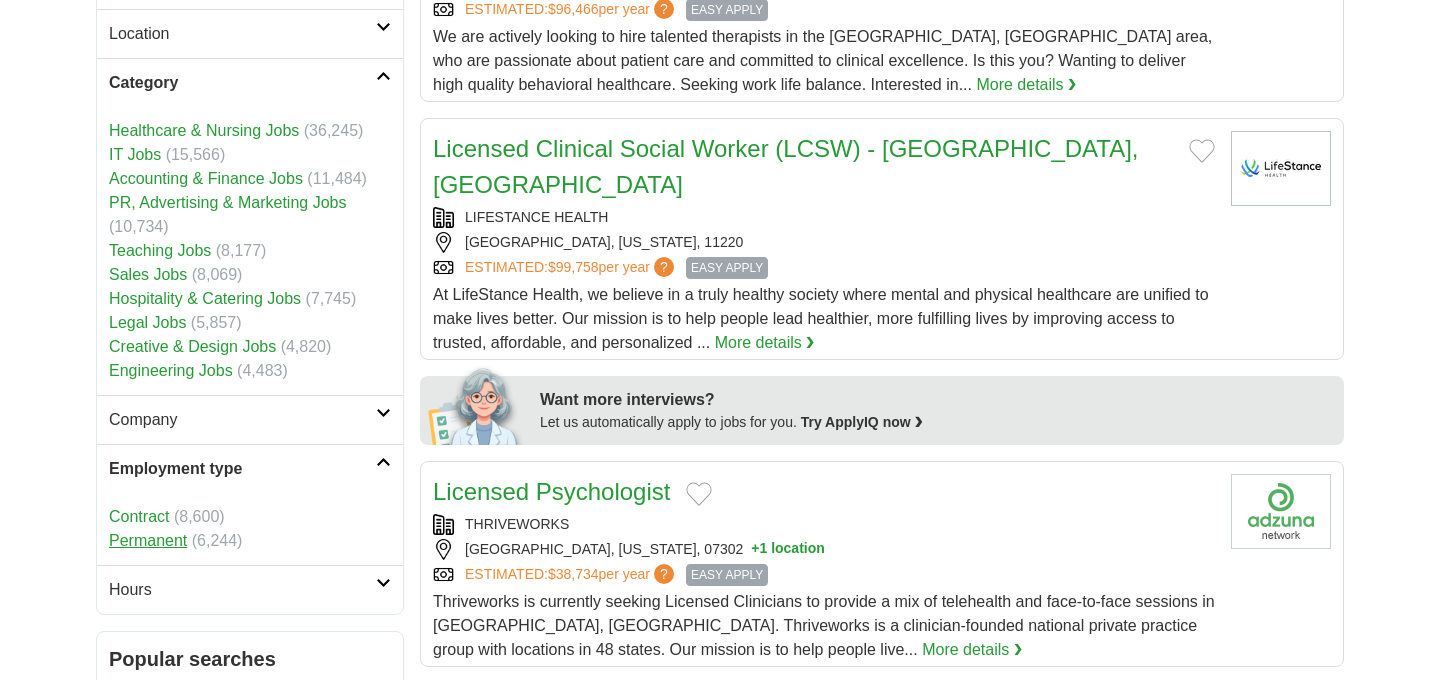 click on "Permanent" at bounding box center (148, 540) 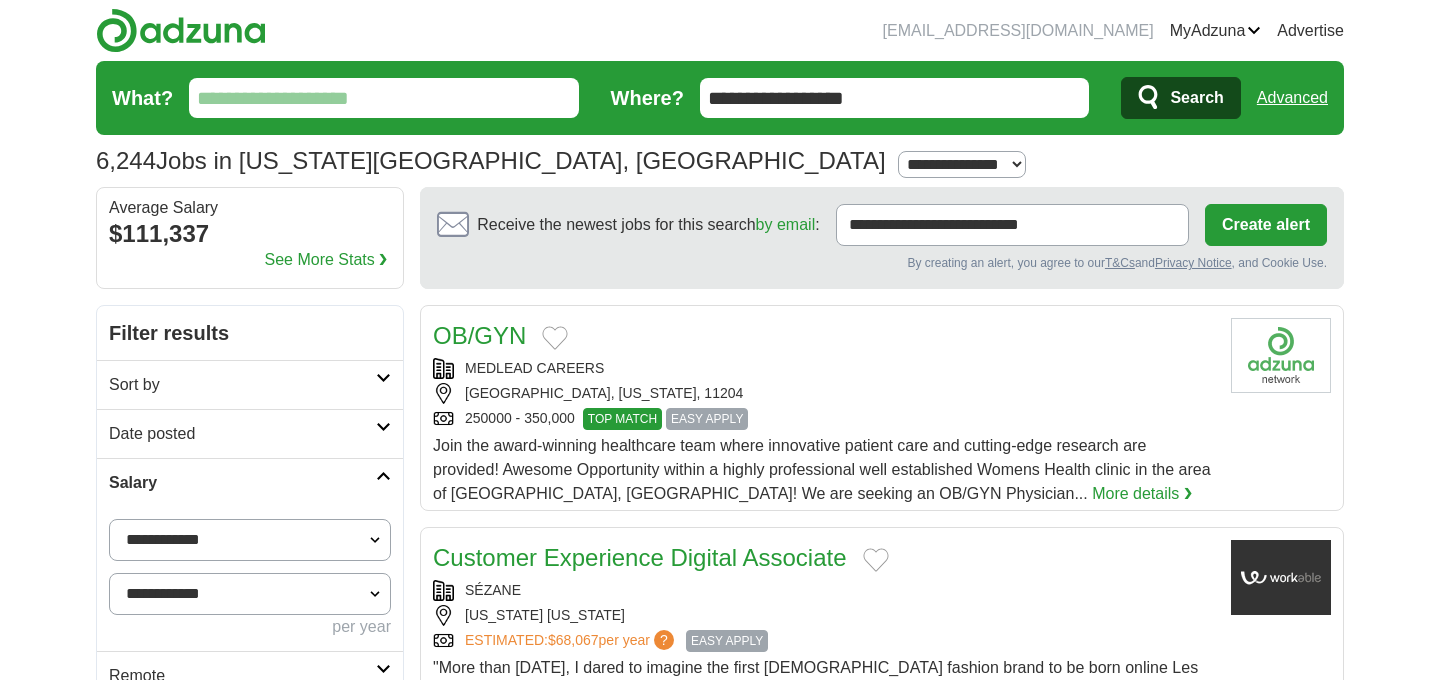 scroll, scrollTop: 0, scrollLeft: 0, axis: both 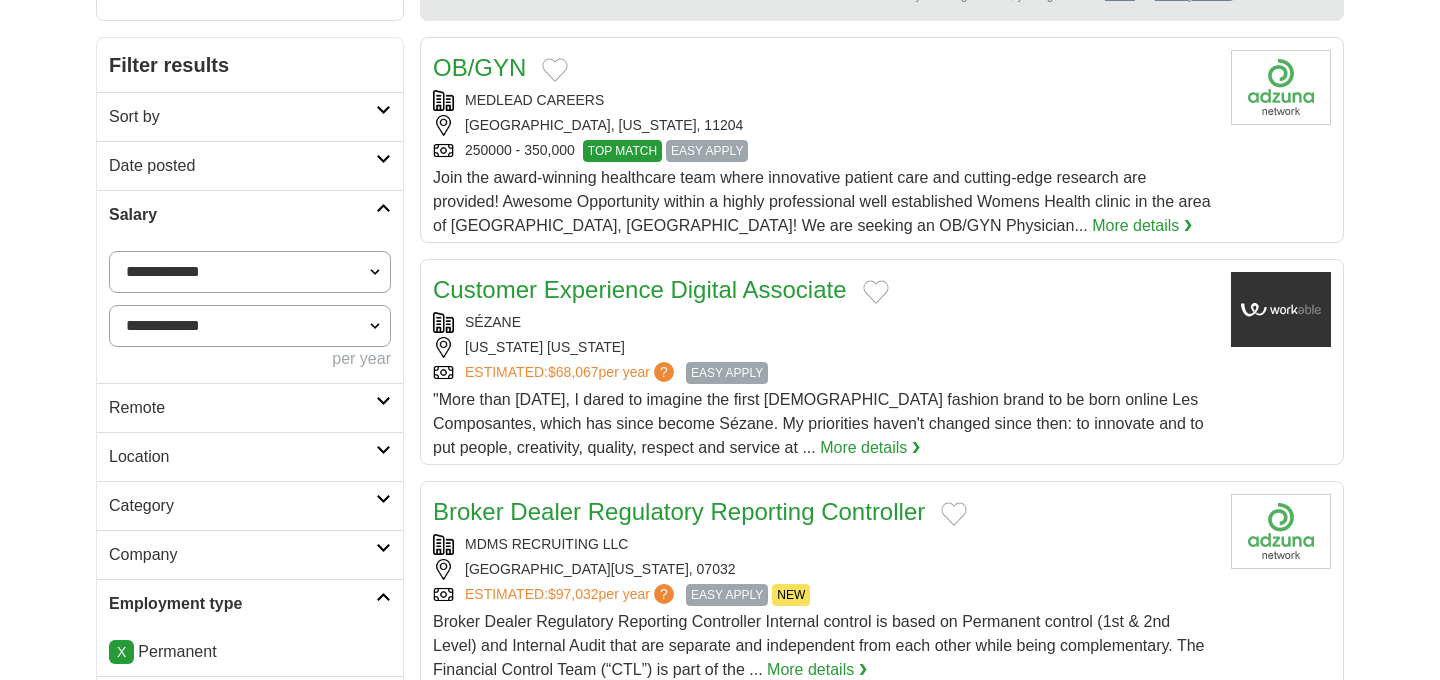 click on "Location" at bounding box center (250, 456) 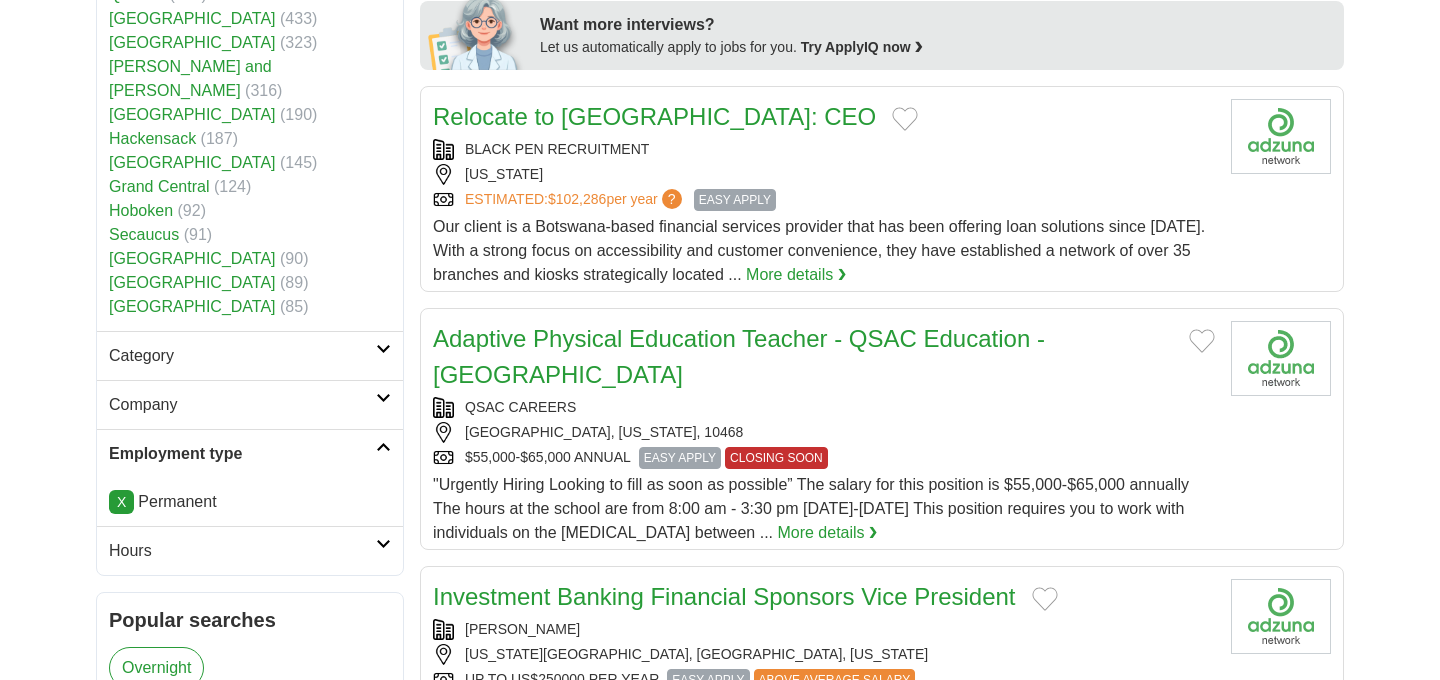 scroll, scrollTop: 1032, scrollLeft: 0, axis: vertical 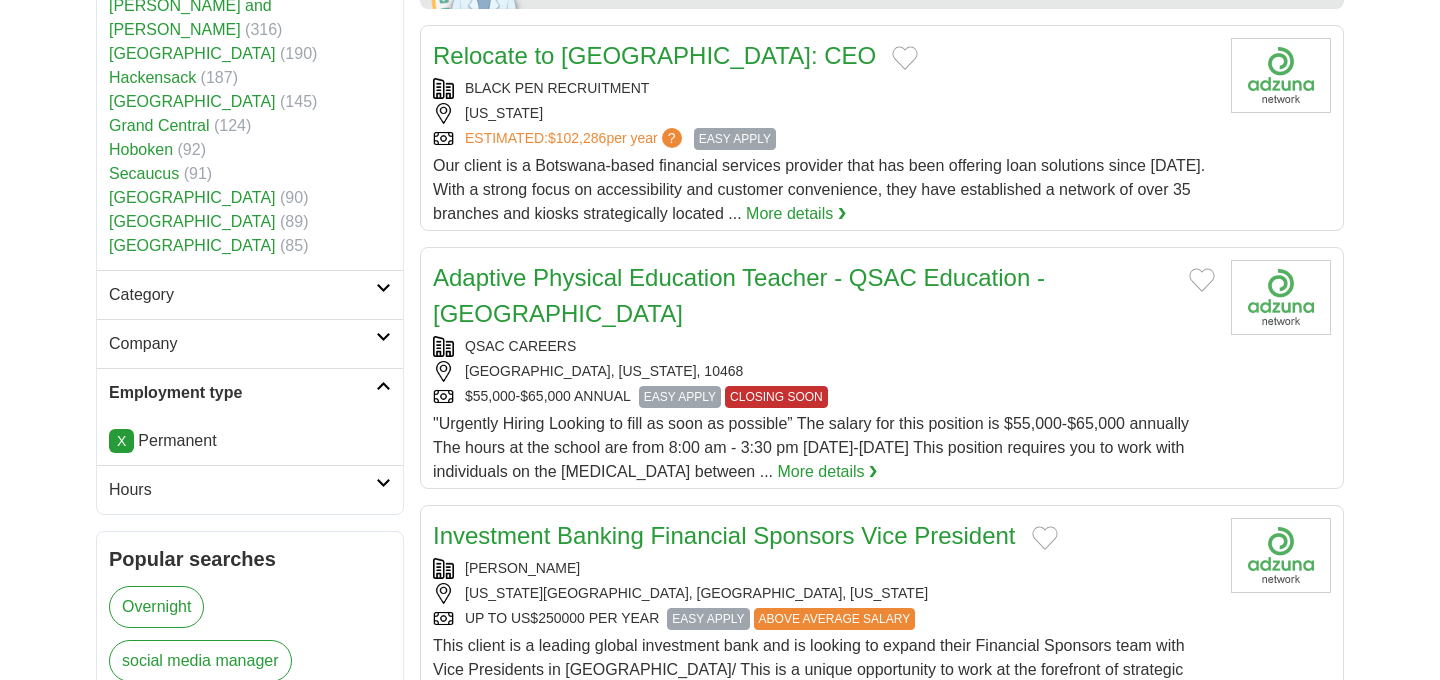 click on "Category" at bounding box center [242, 295] 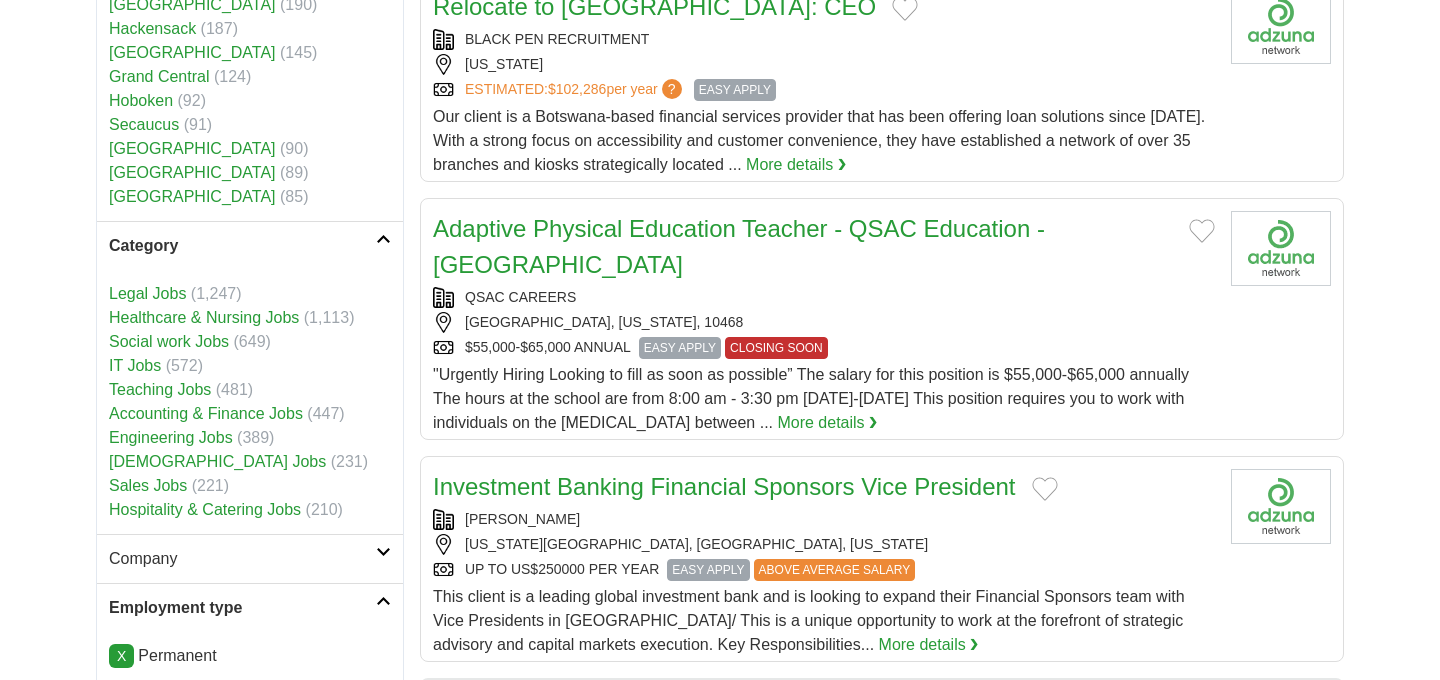 scroll, scrollTop: 1088, scrollLeft: 0, axis: vertical 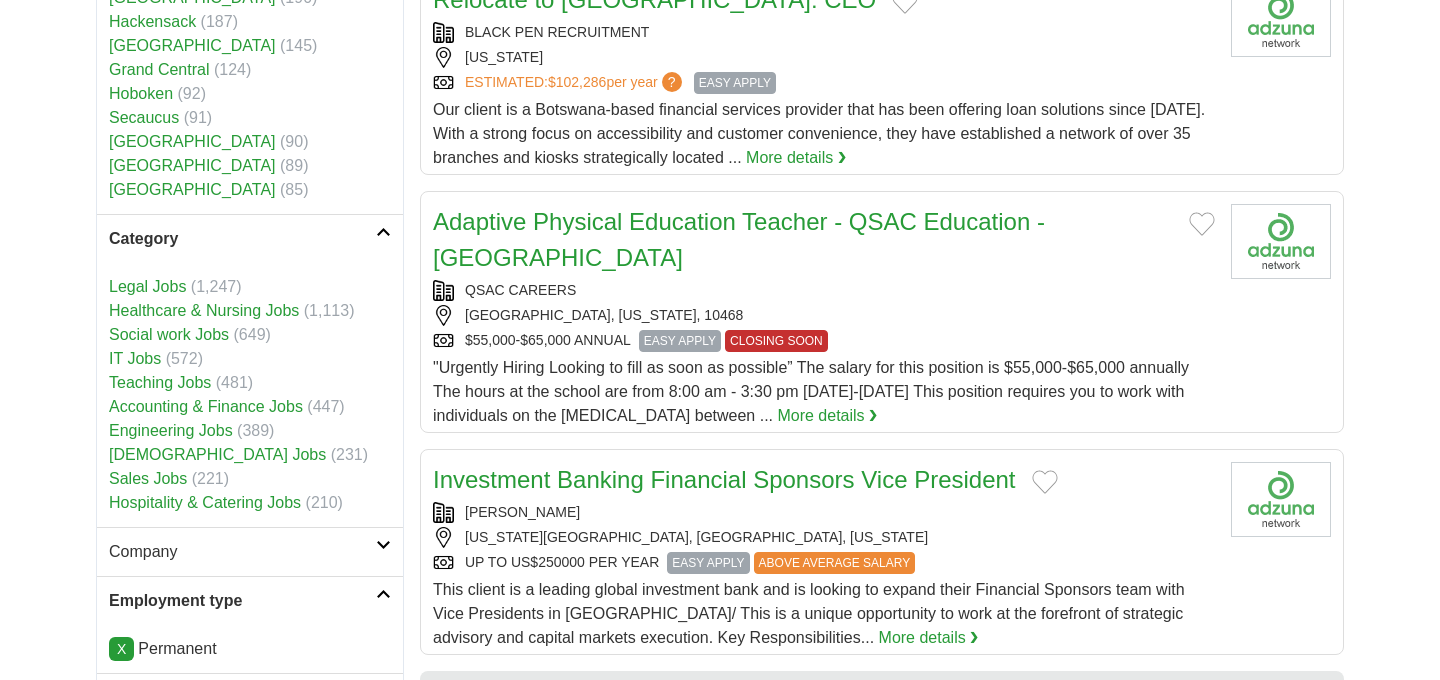 click on "Company" at bounding box center (250, 551) 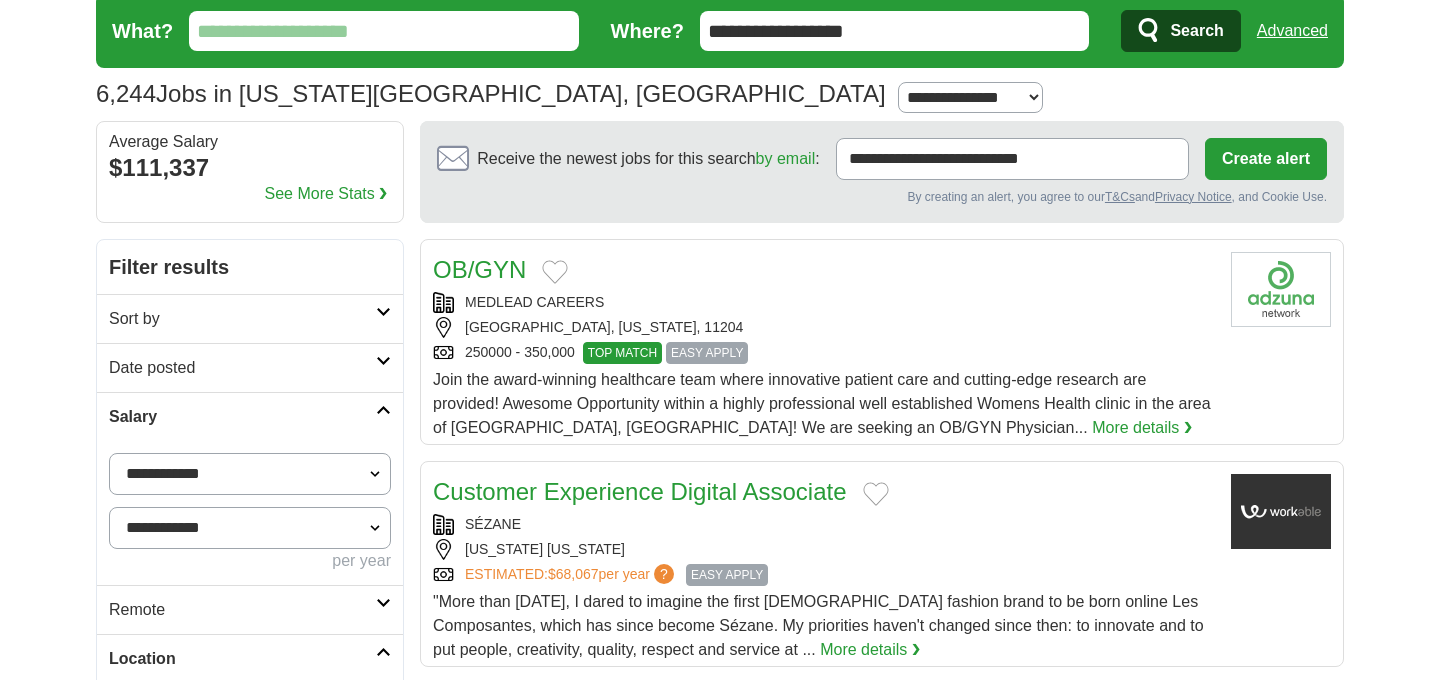 scroll, scrollTop: 68, scrollLeft: 0, axis: vertical 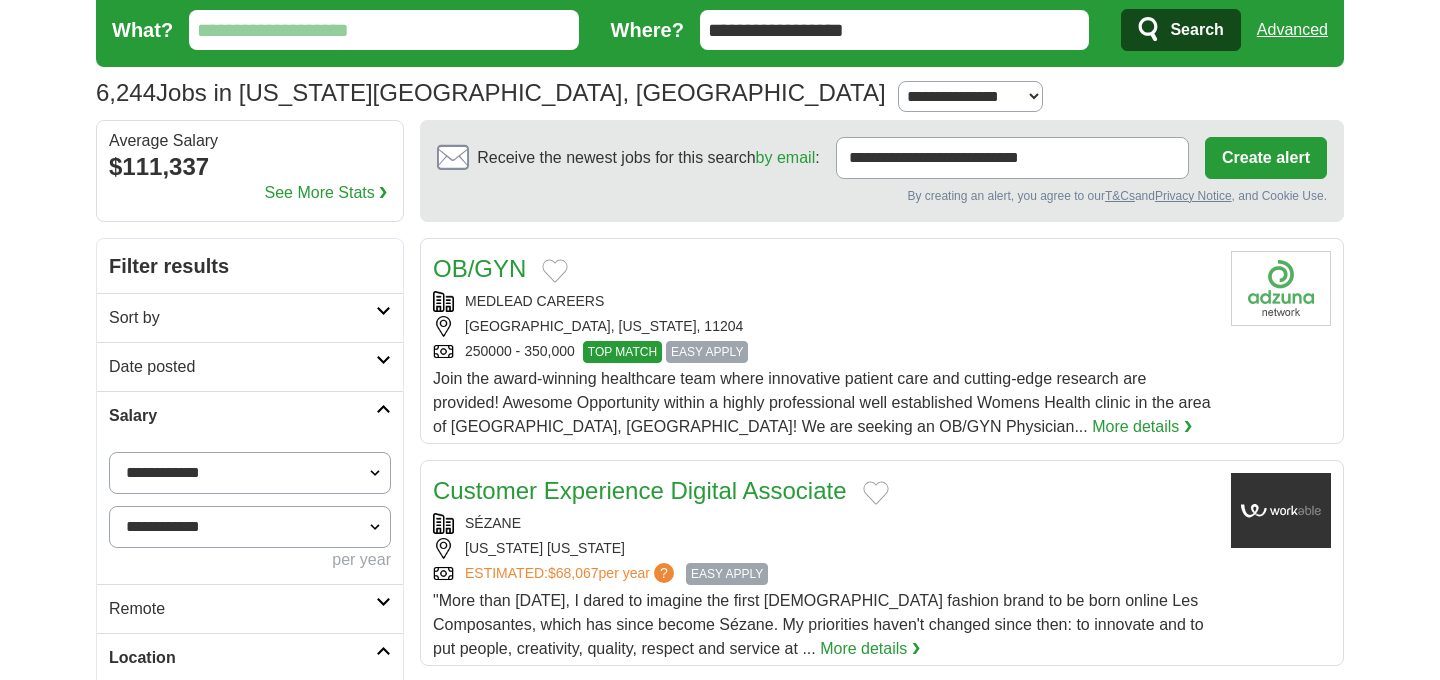 click on "Sort by" at bounding box center [242, 318] 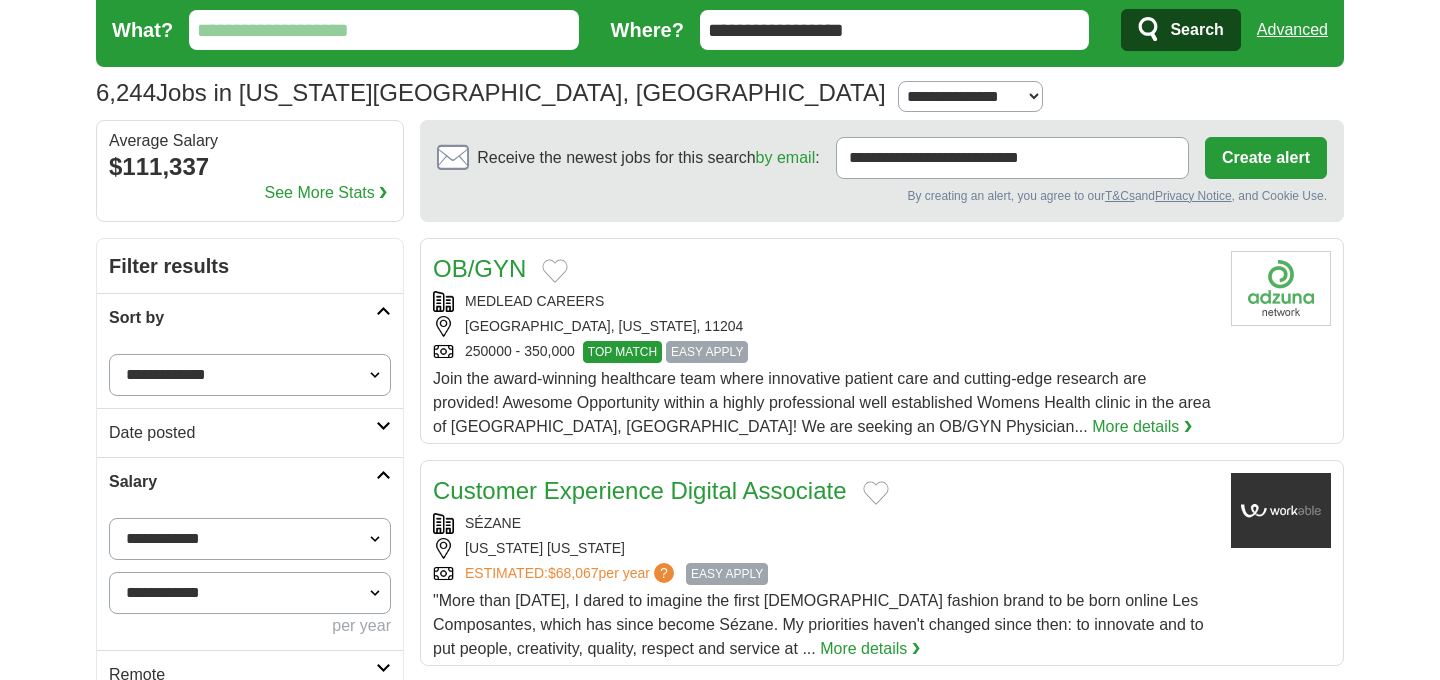 click on "**********" at bounding box center (720, 30) 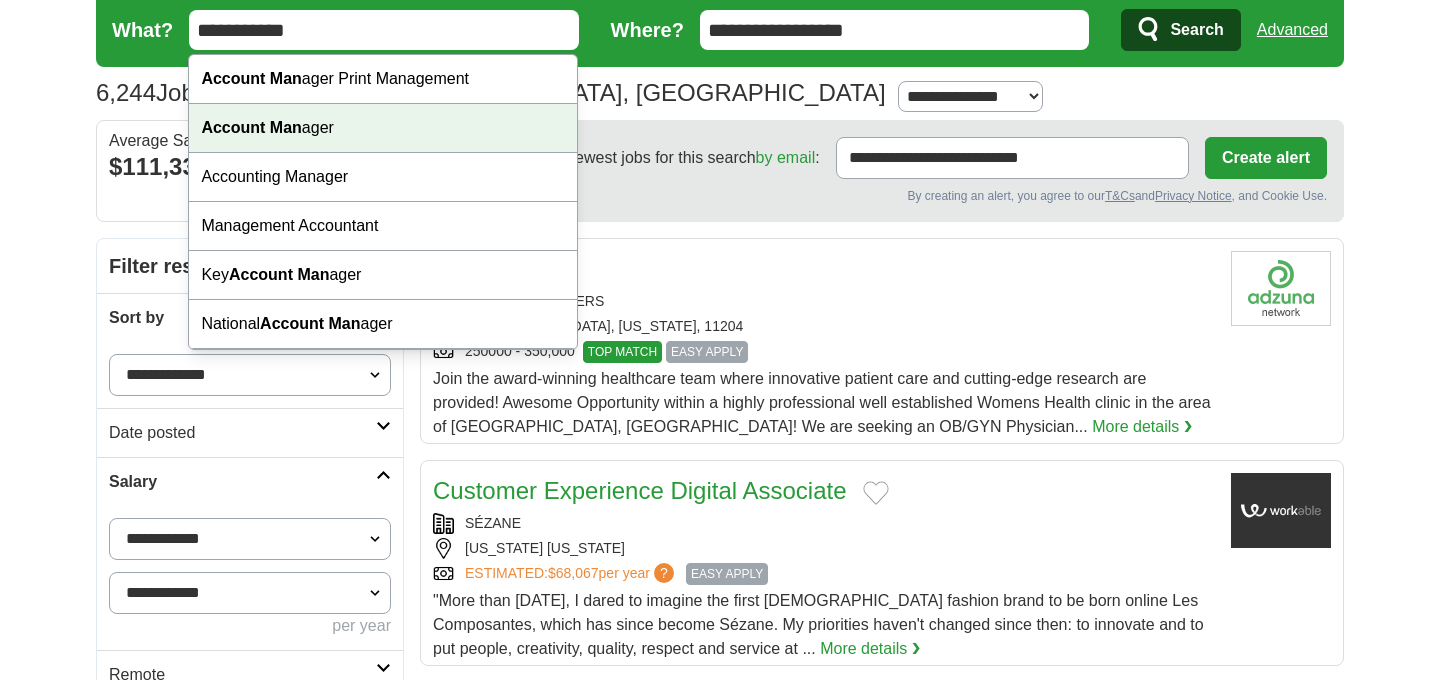 click on "Account Man ager" at bounding box center (383, 128) 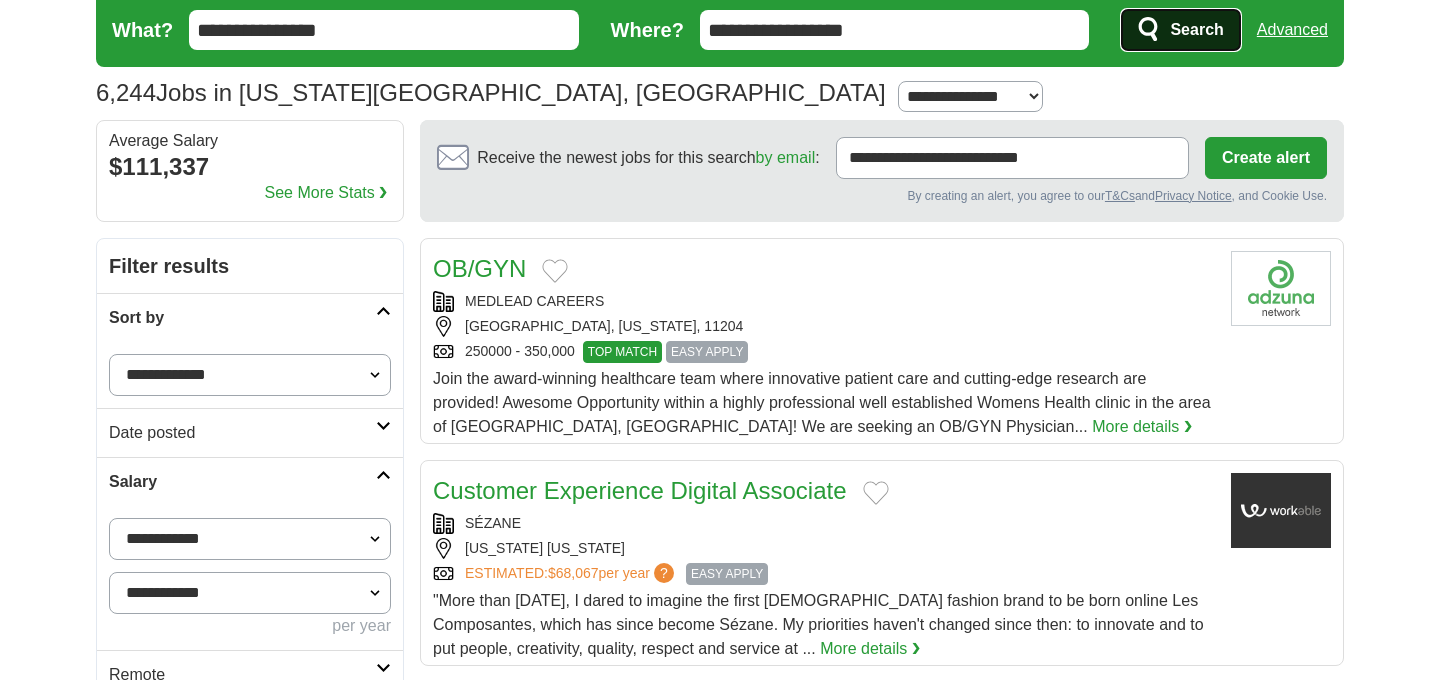 click on "Search" at bounding box center [1196, 30] 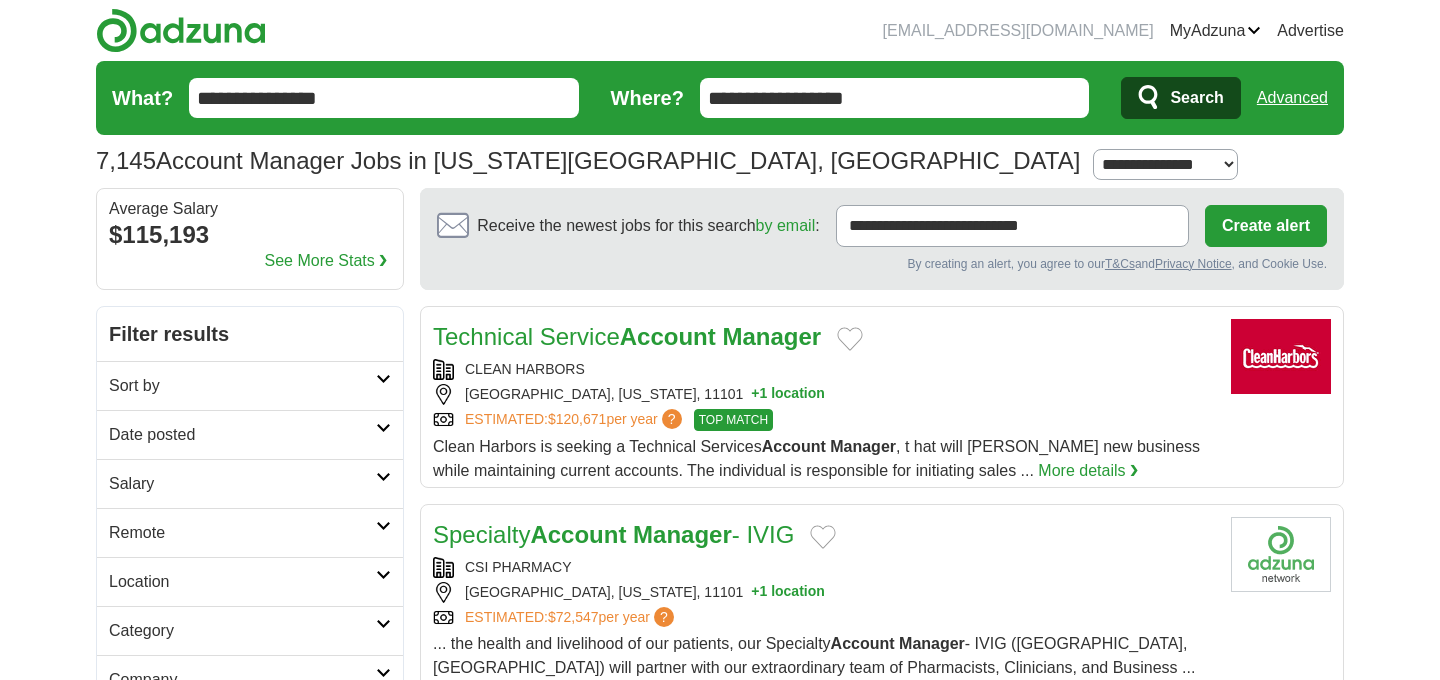 scroll, scrollTop: 0, scrollLeft: 0, axis: both 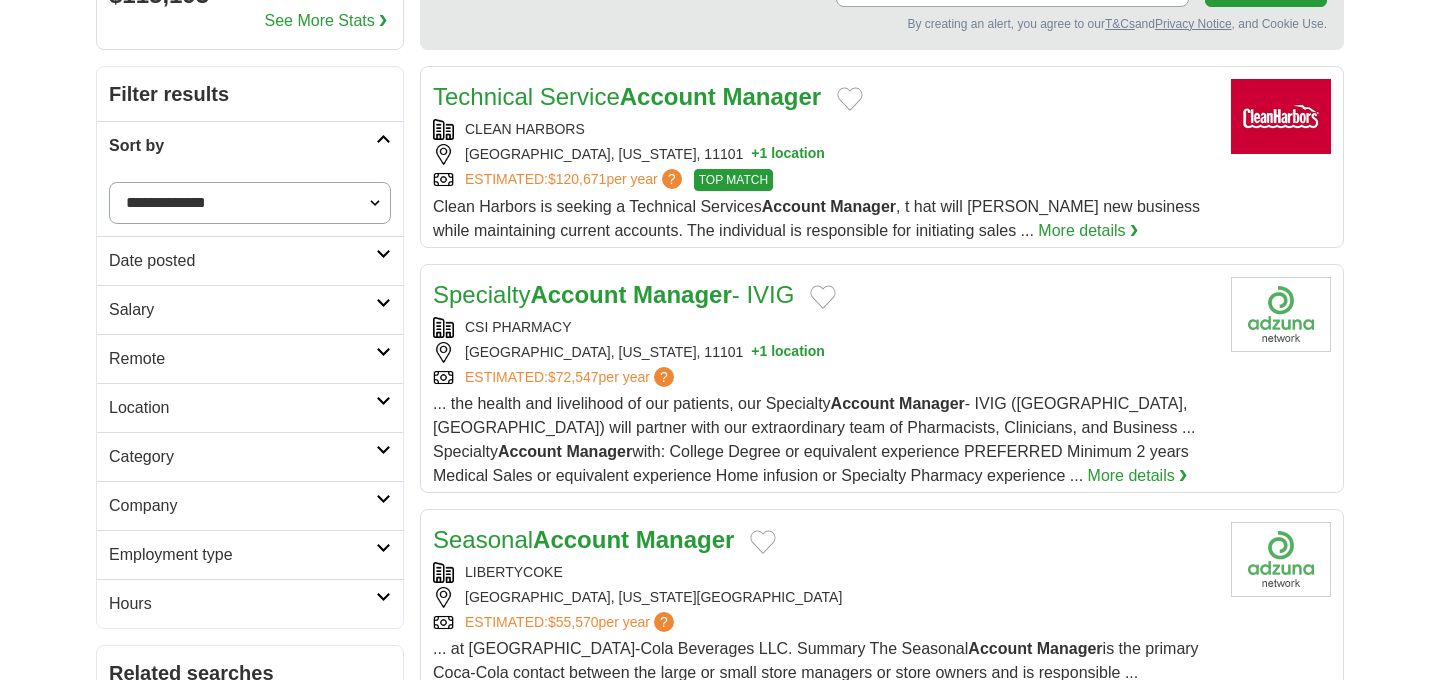 click on "Salary" at bounding box center (242, 310) 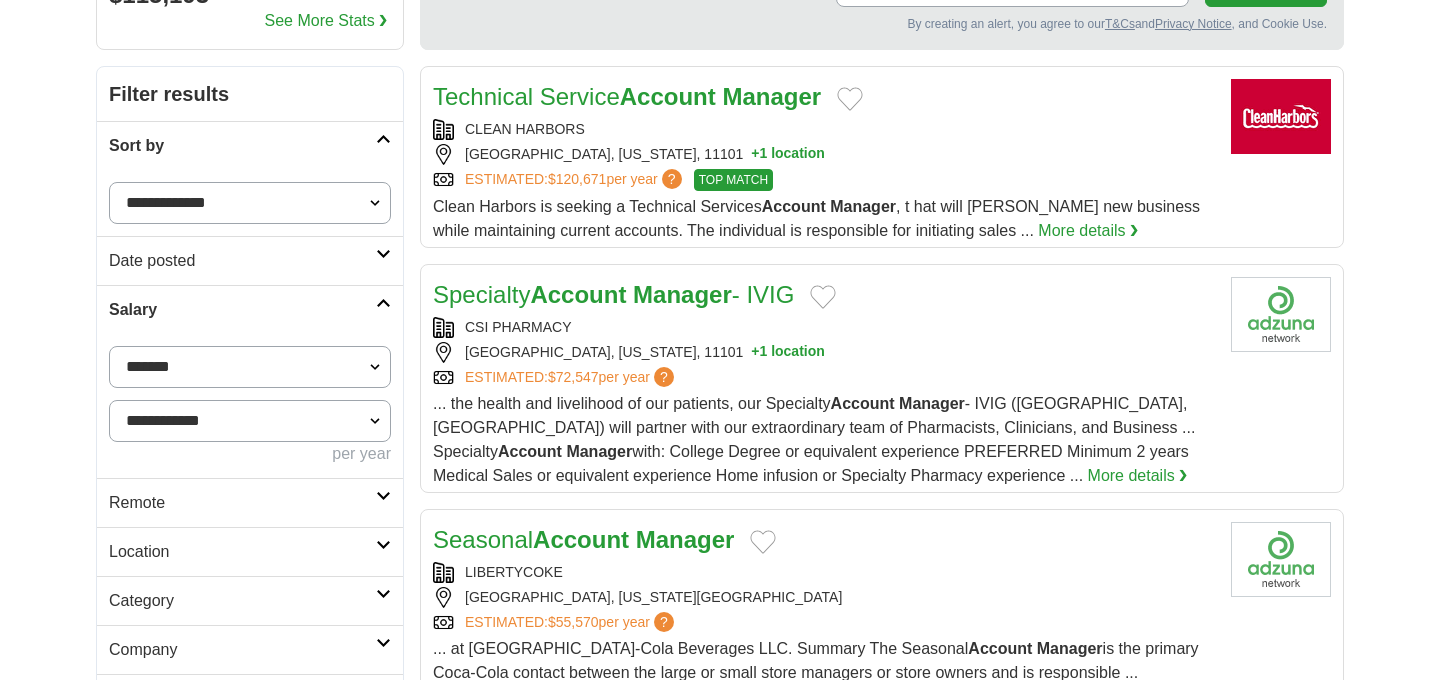 click on "**********" at bounding box center (250, 367) 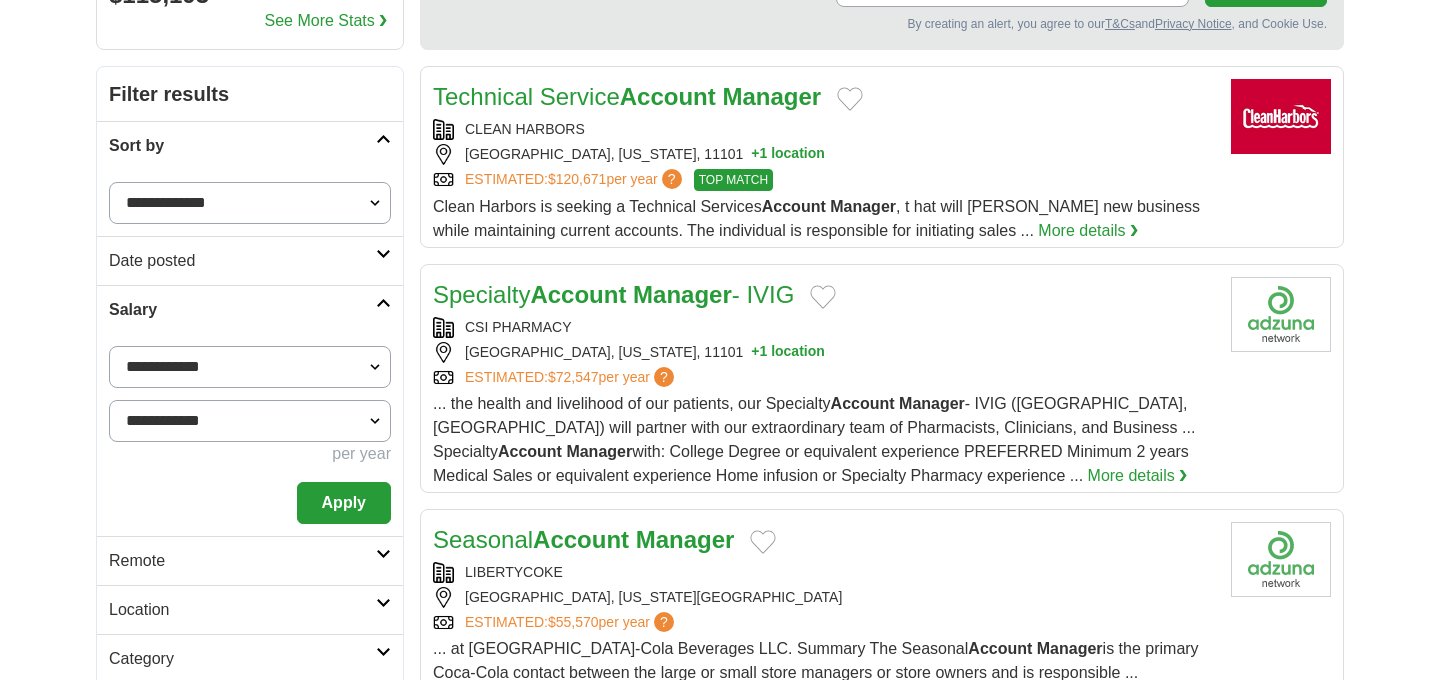 click on "**********" at bounding box center [250, 367] 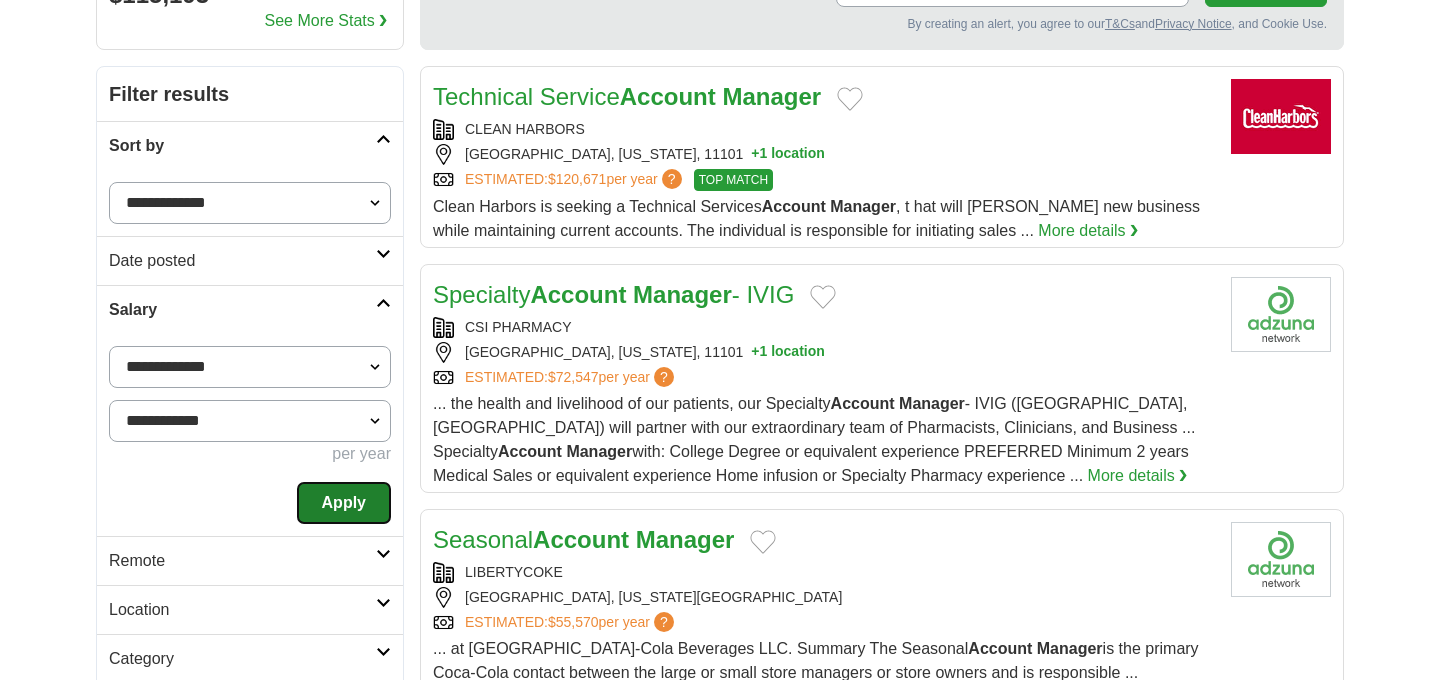 click on "Apply" at bounding box center (344, 503) 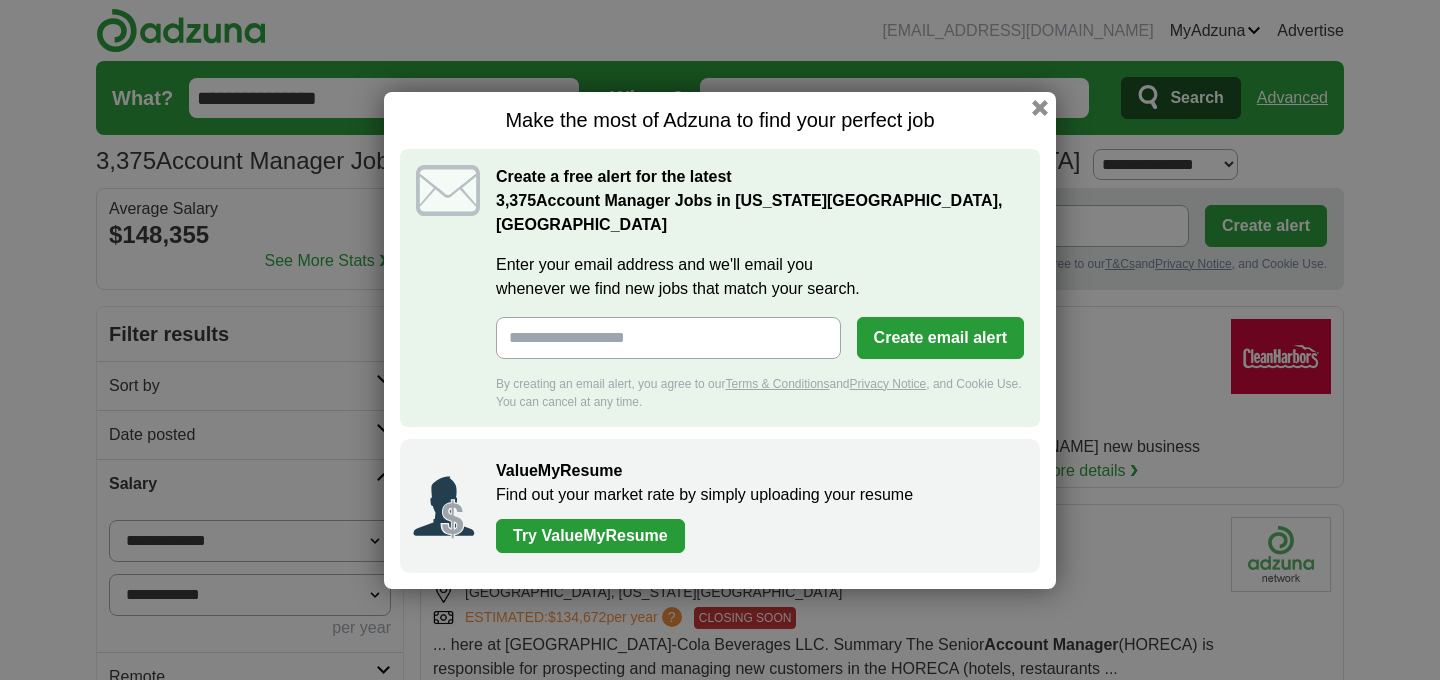 scroll, scrollTop: 0, scrollLeft: 0, axis: both 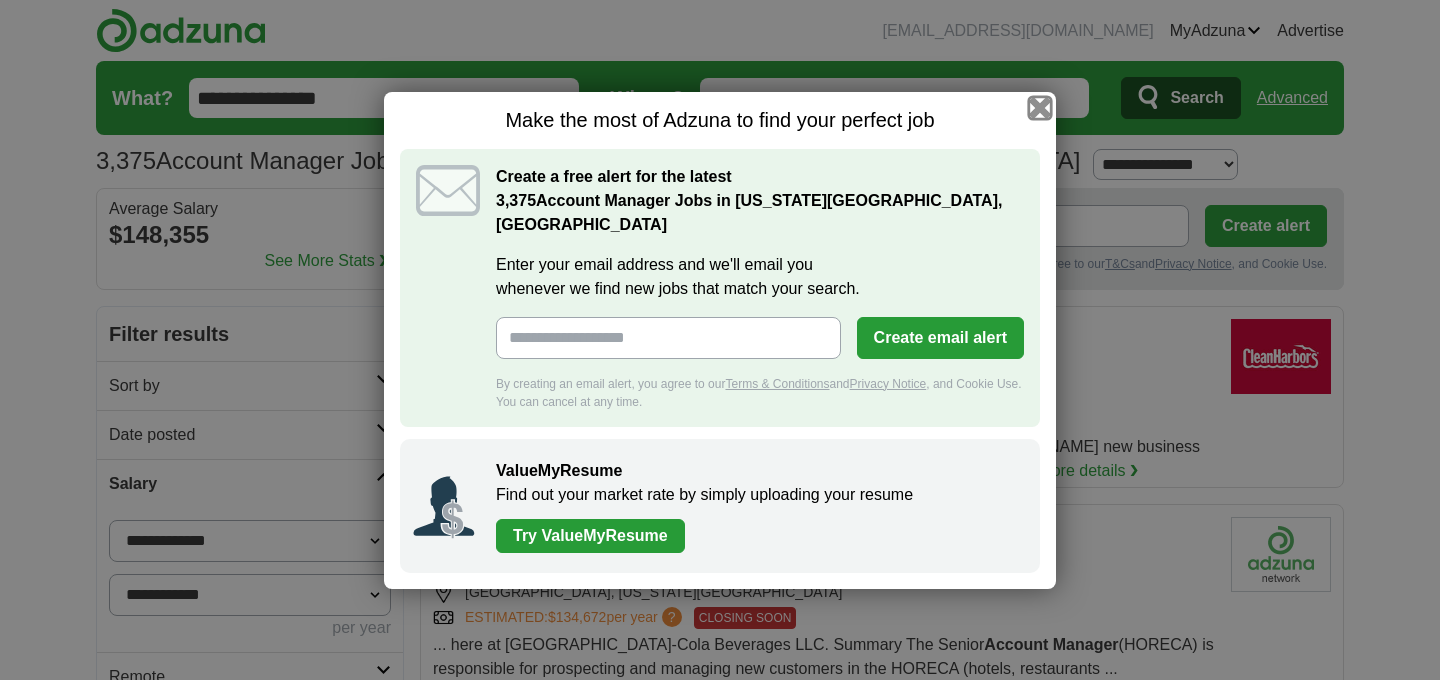 click at bounding box center (1040, 107) 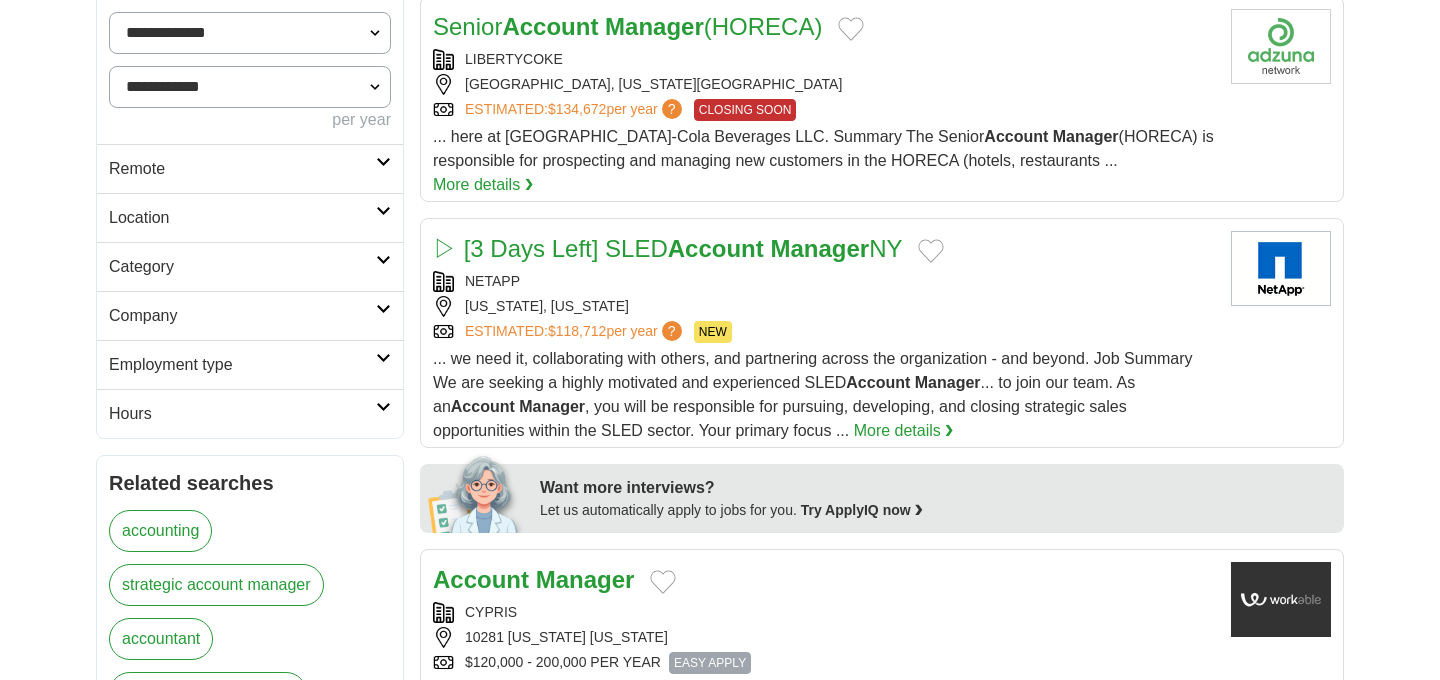 scroll, scrollTop: 510, scrollLeft: 0, axis: vertical 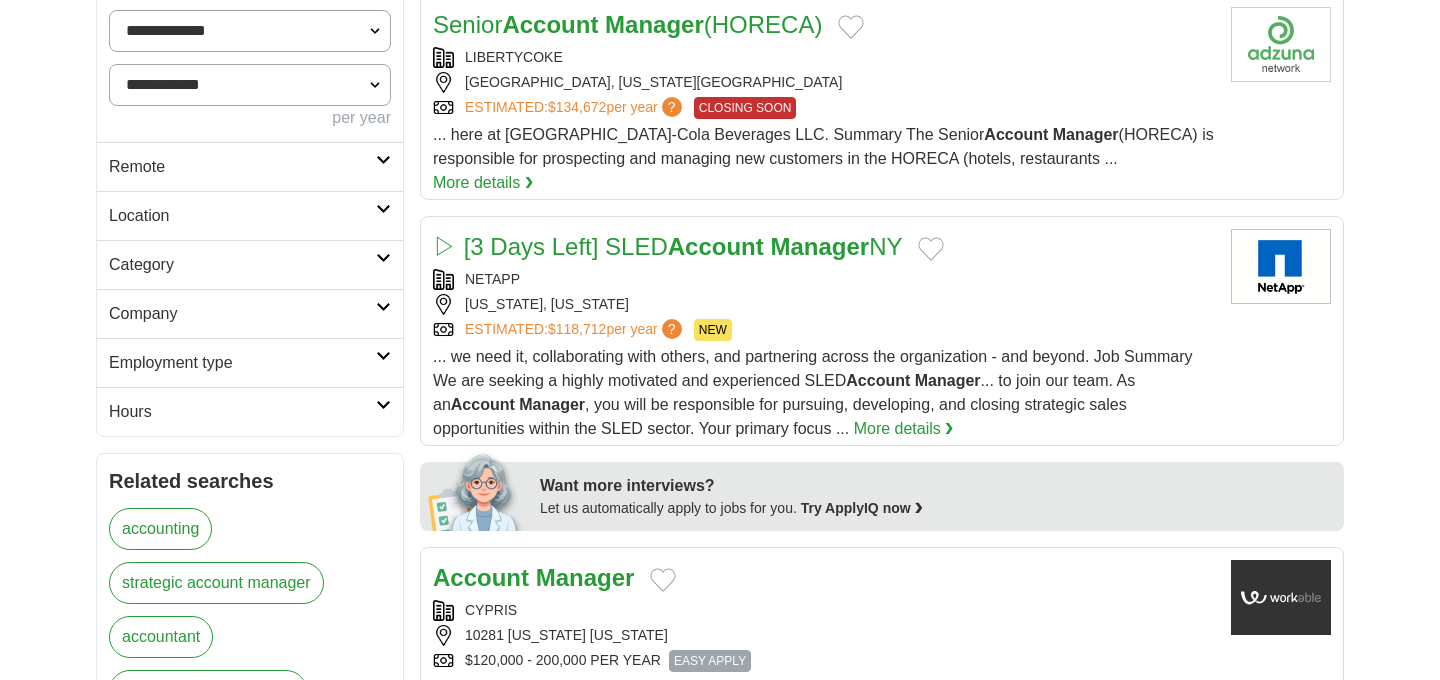click on "Employment type" at bounding box center [242, 363] 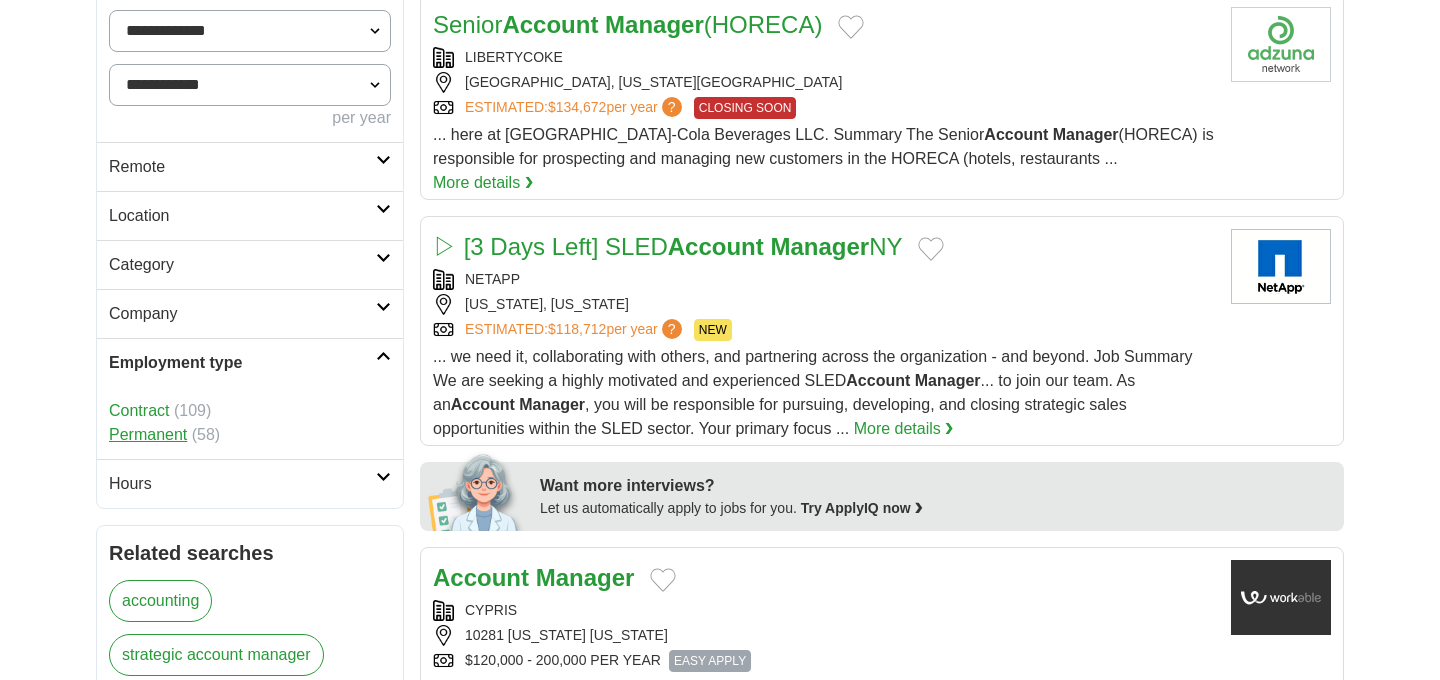 click on "Permanent" at bounding box center (148, 434) 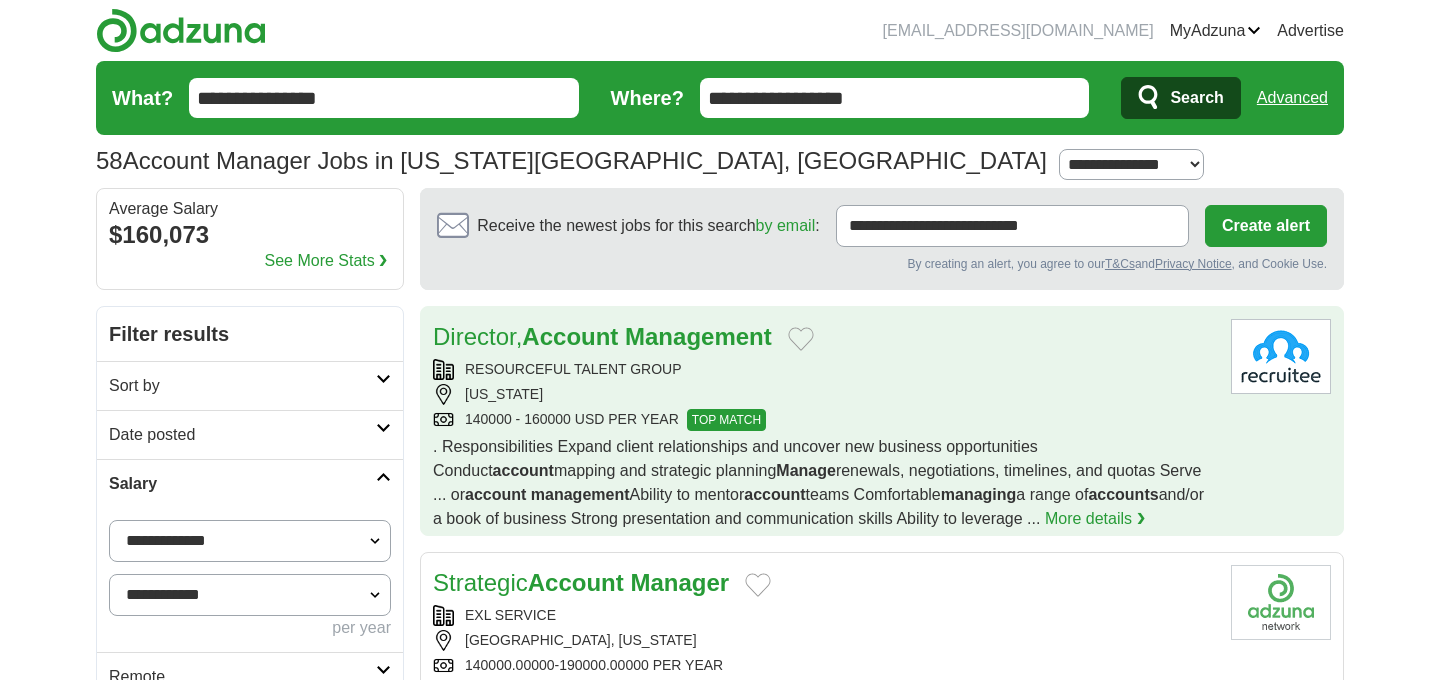 scroll, scrollTop: 0, scrollLeft: 0, axis: both 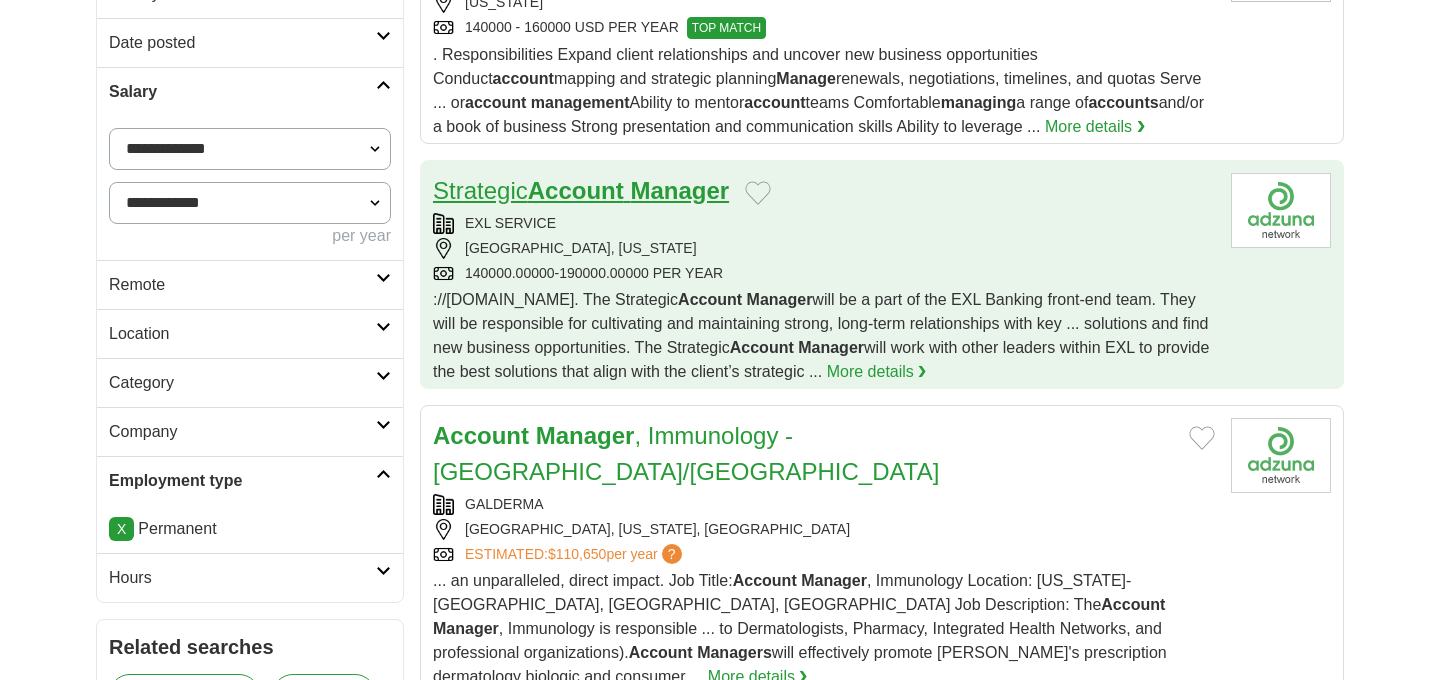 click on "Manager" at bounding box center [679, 190] 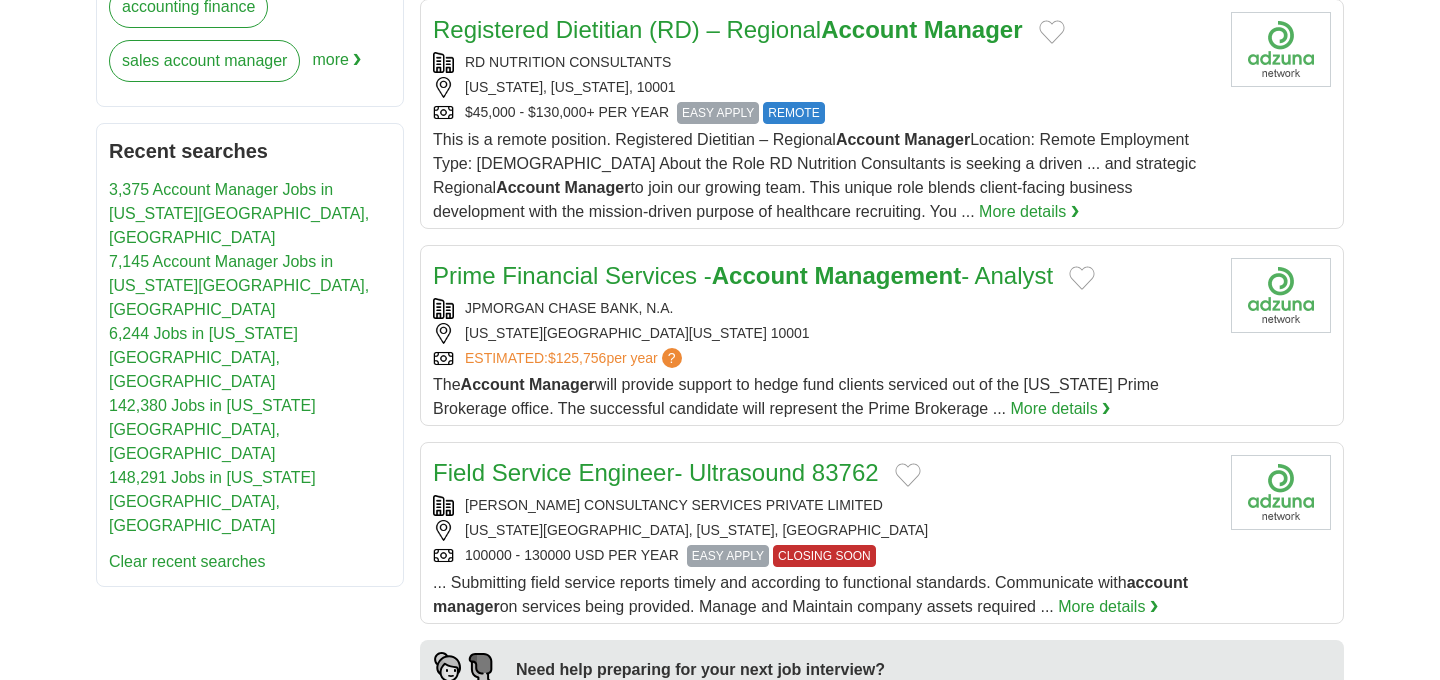 scroll, scrollTop: 1191, scrollLeft: 0, axis: vertical 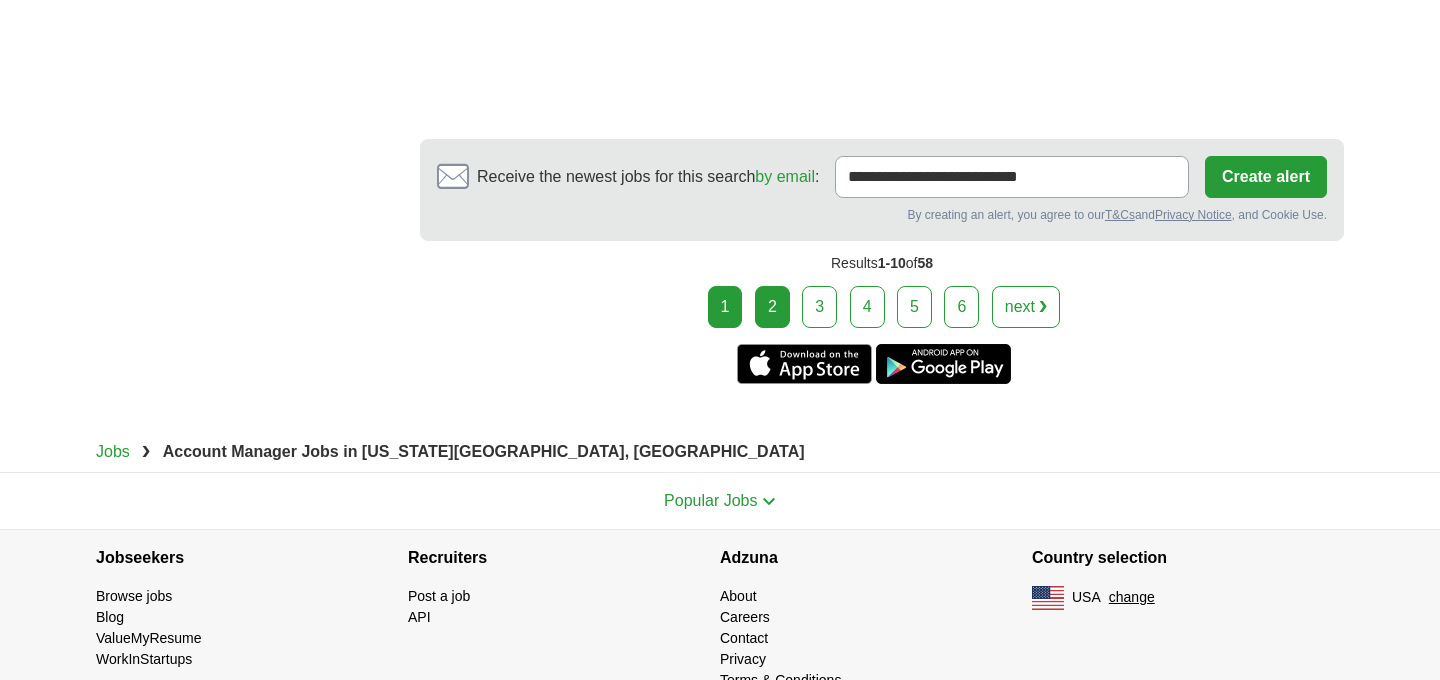 click on "2" at bounding box center (772, 307) 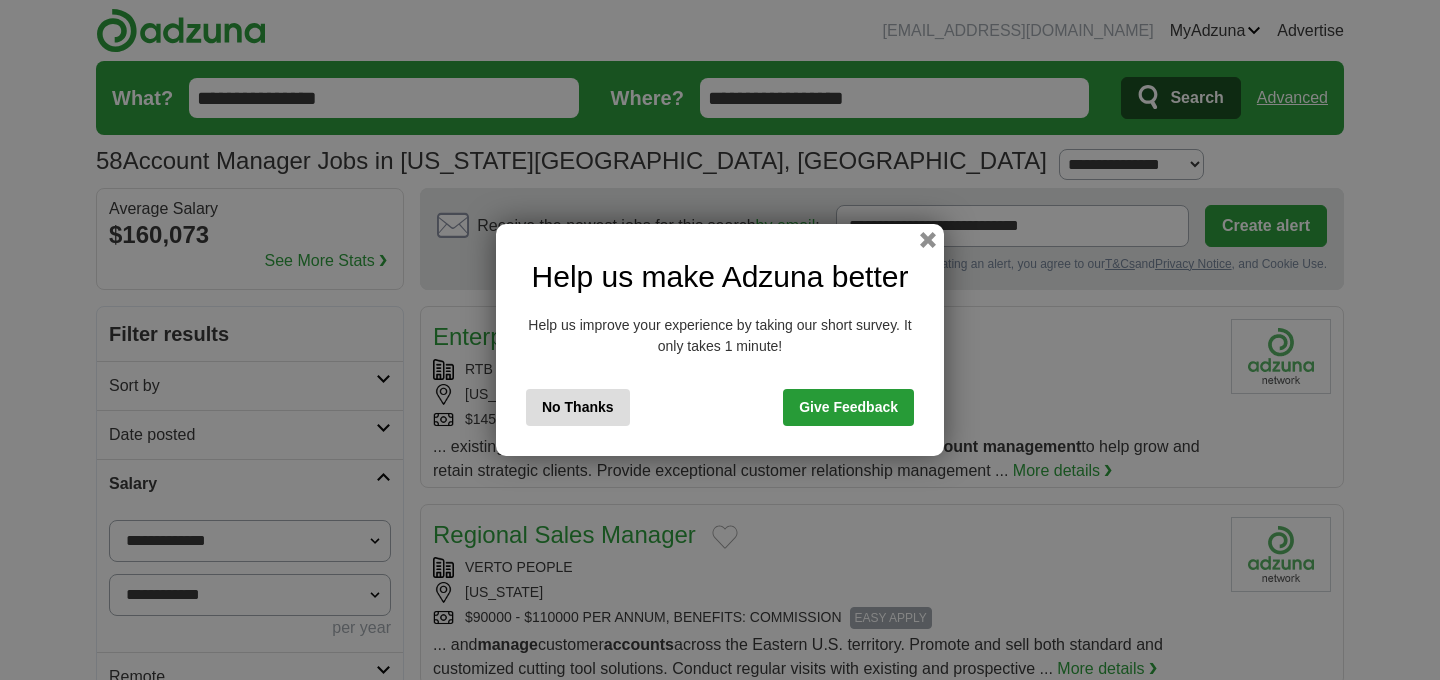 scroll, scrollTop: 0, scrollLeft: 0, axis: both 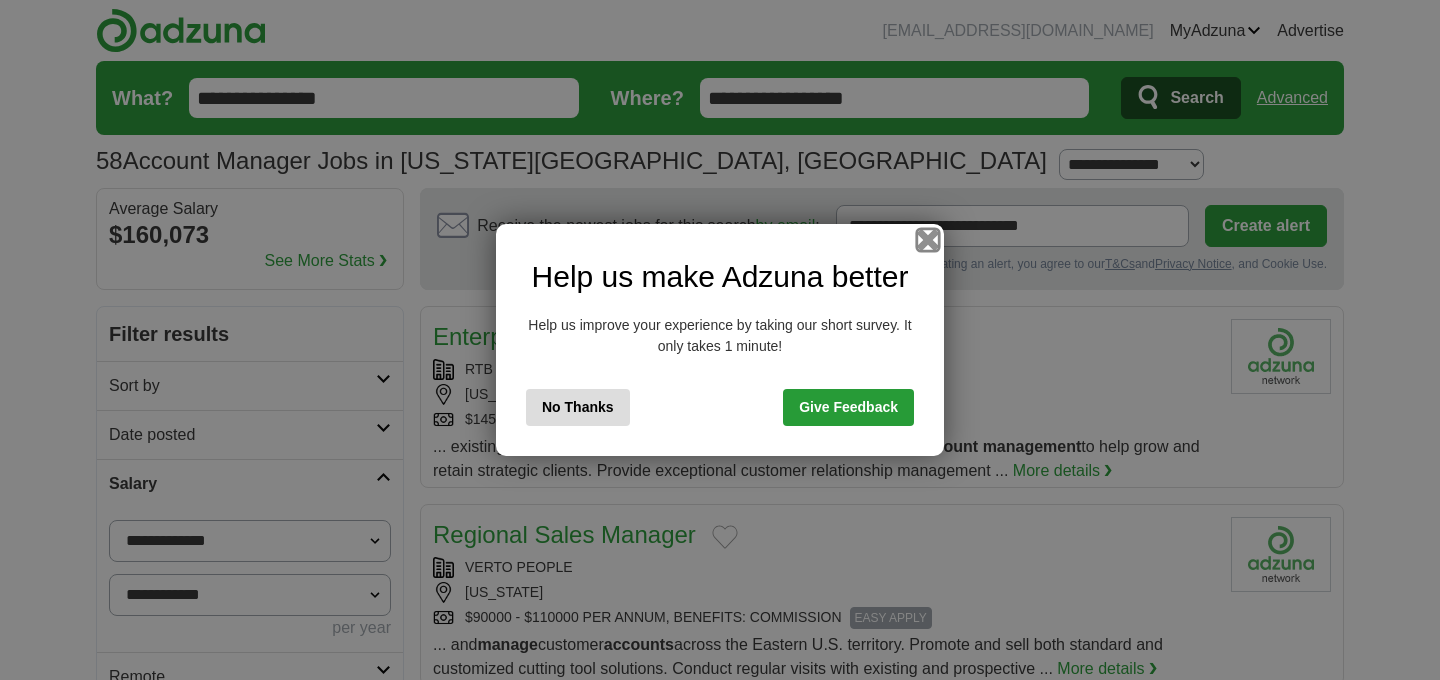 click at bounding box center (928, 240) 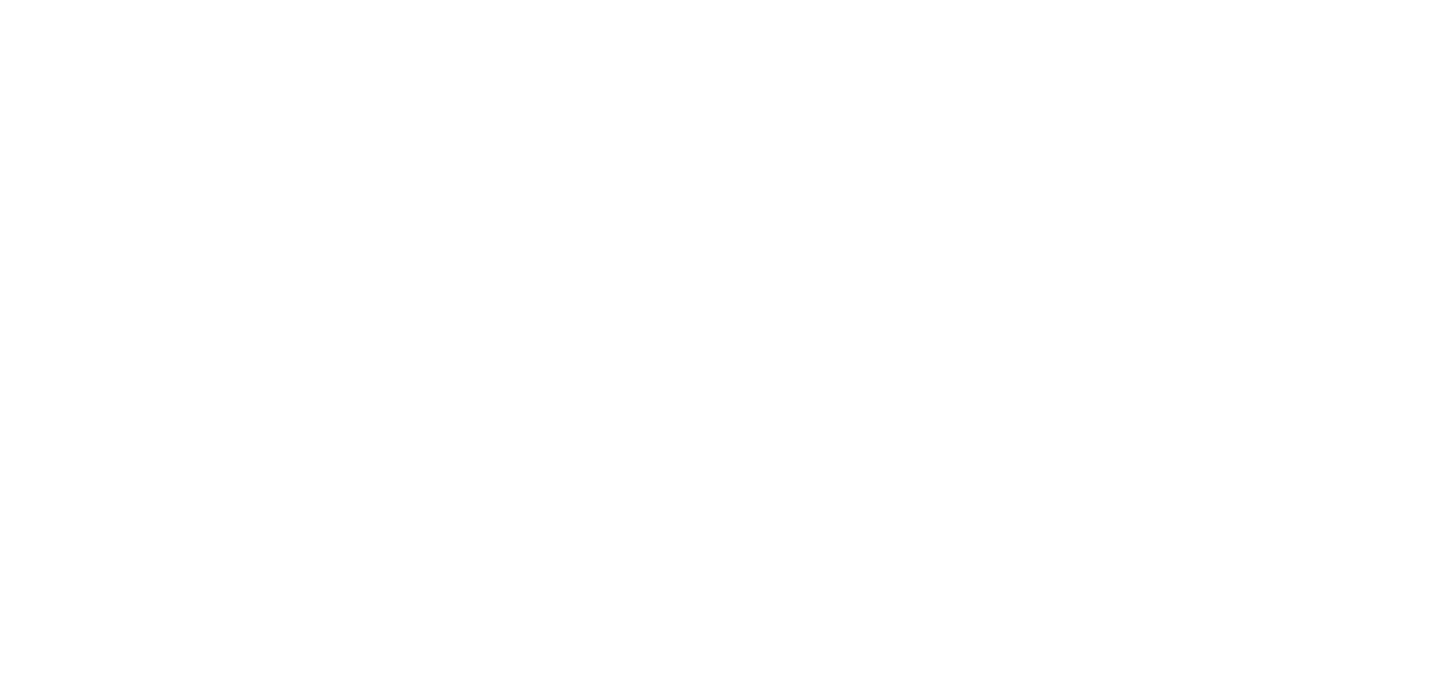 scroll, scrollTop: 3405, scrollLeft: 0, axis: vertical 